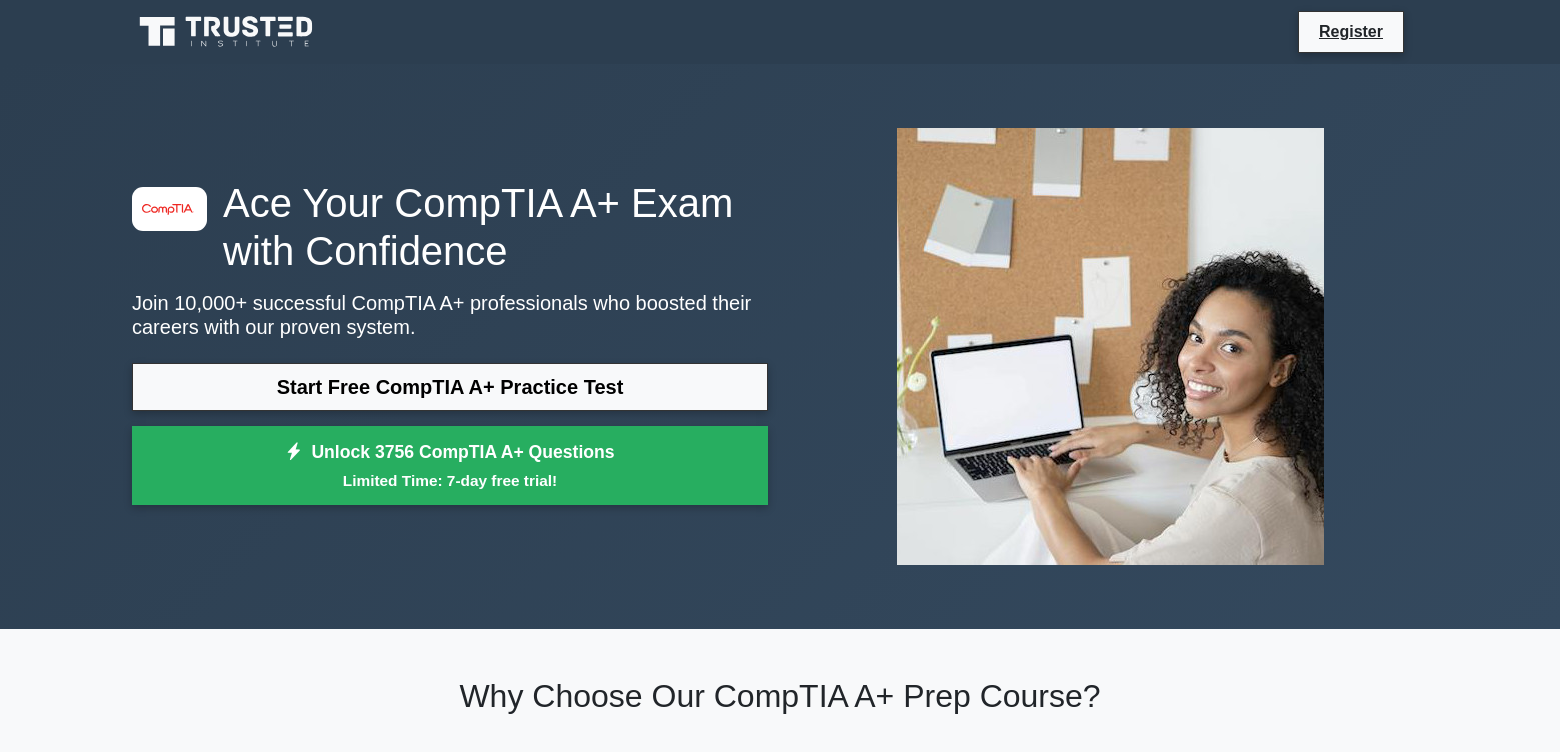 scroll, scrollTop: 222, scrollLeft: 0, axis: vertical 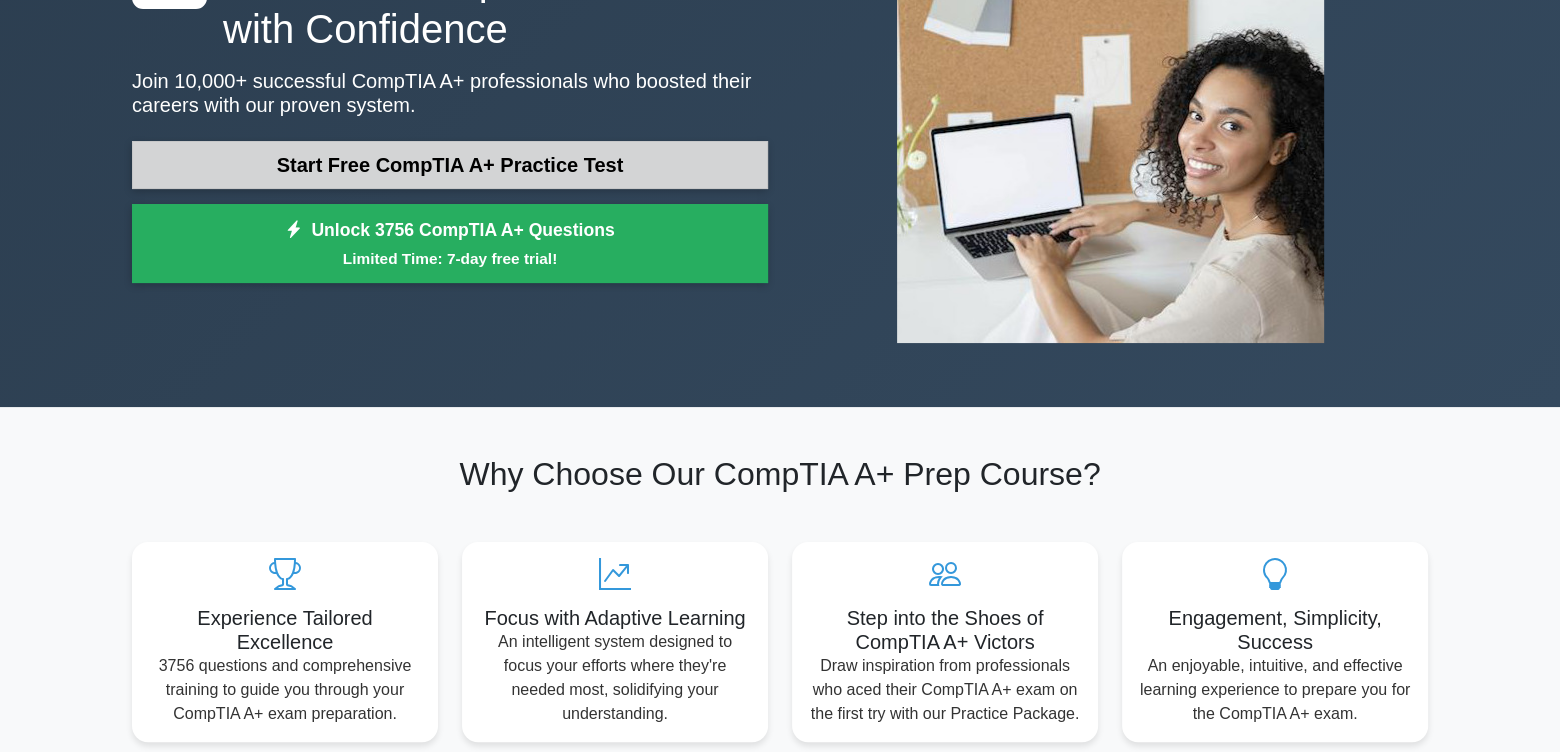 click on "Start Free CompTIA A+ Practice Test" at bounding box center [450, 165] 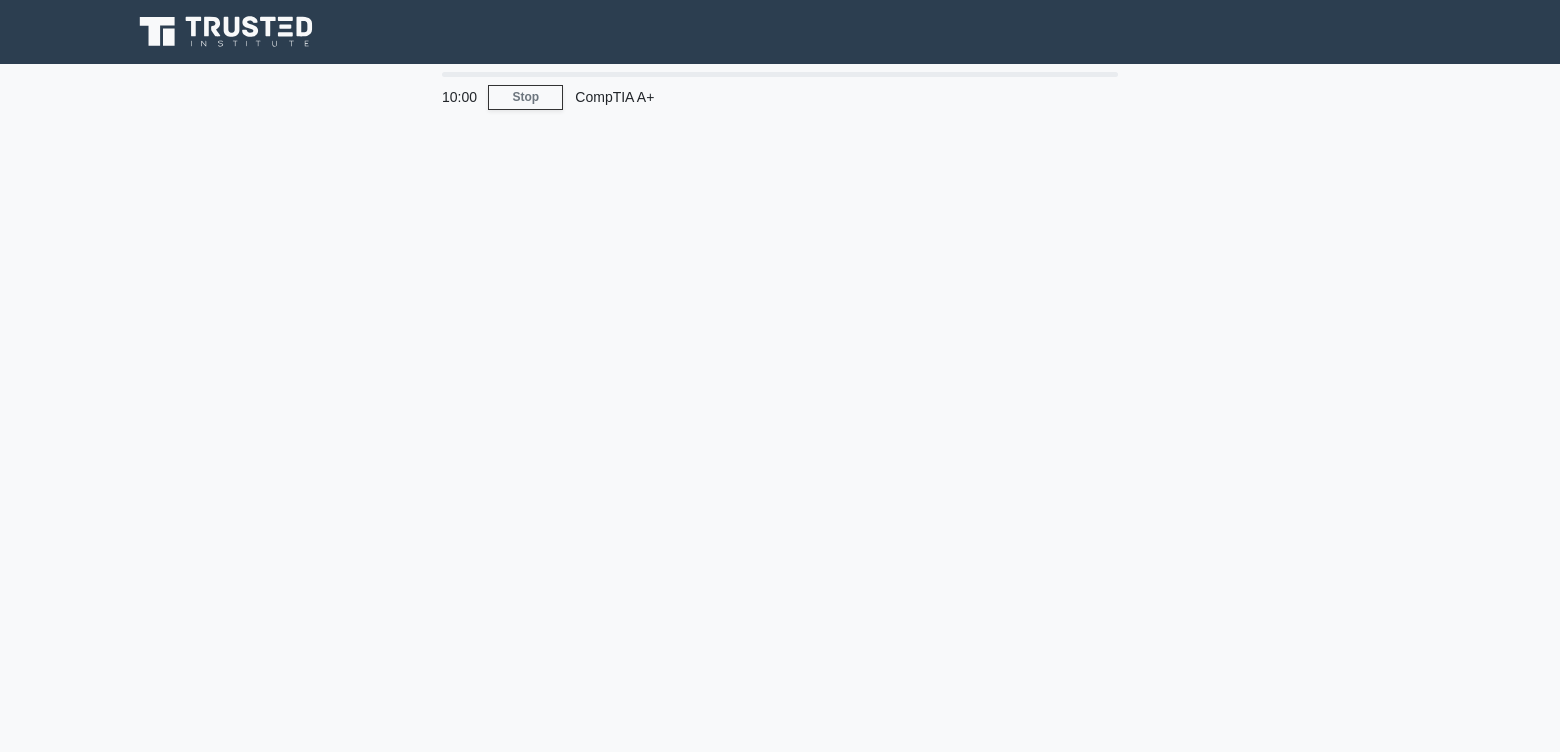 scroll, scrollTop: 0, scrollLeft: 0, axis: both 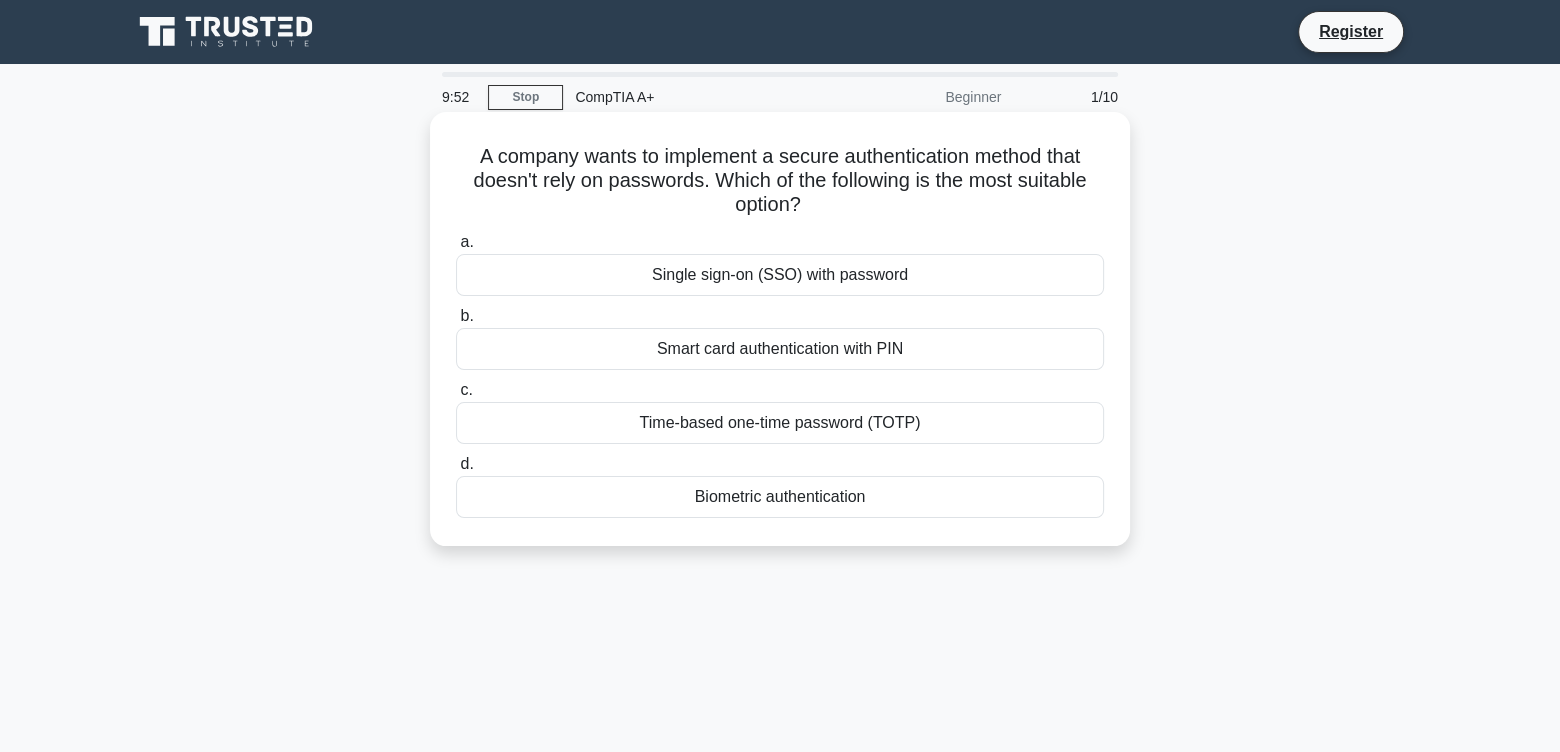 click on "Biometric authentication" at bounding box center [780, 497] 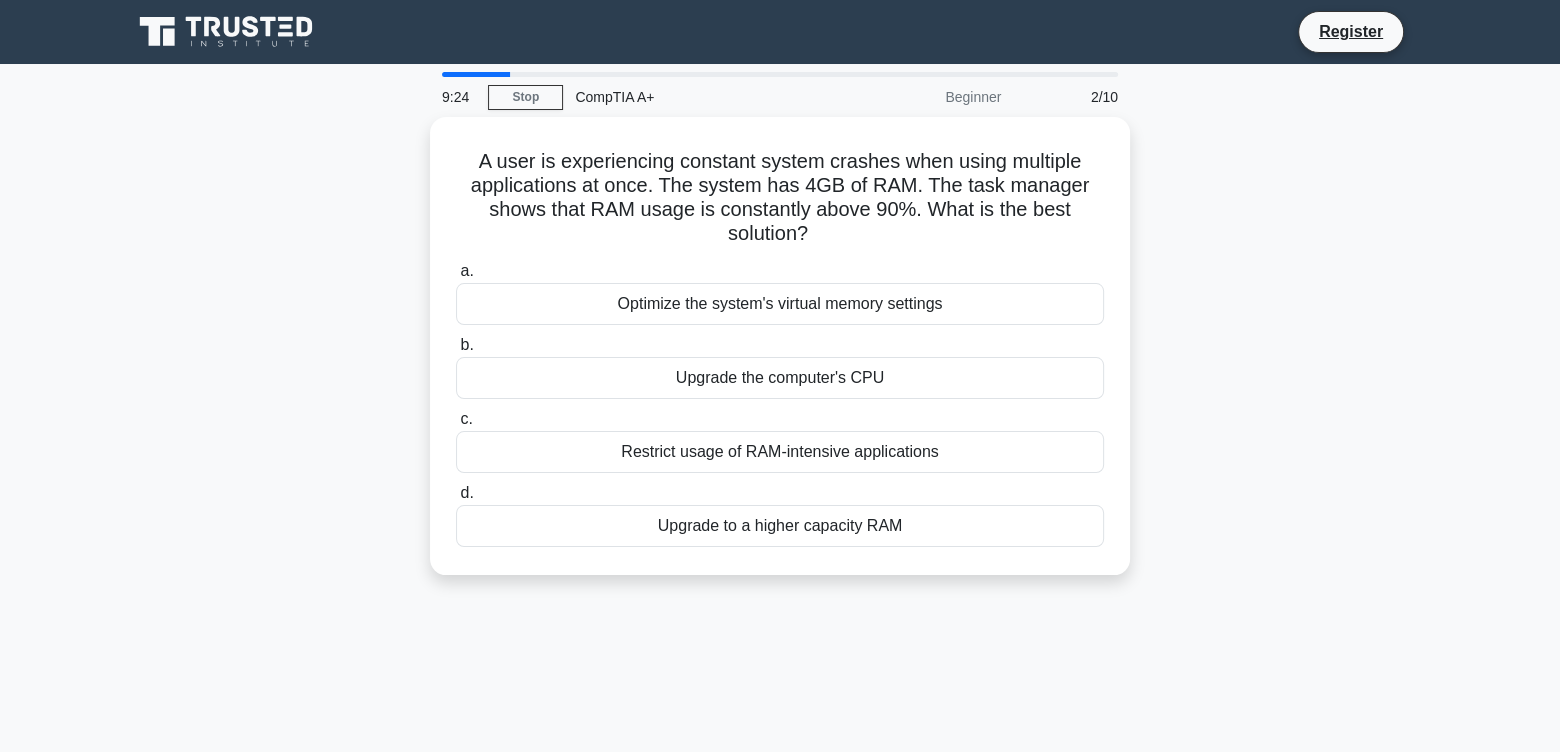 drag, startPoint x: 772, startPoint y: 530, endPoint x: 722, endPoint y: 668, distance: 146.77875 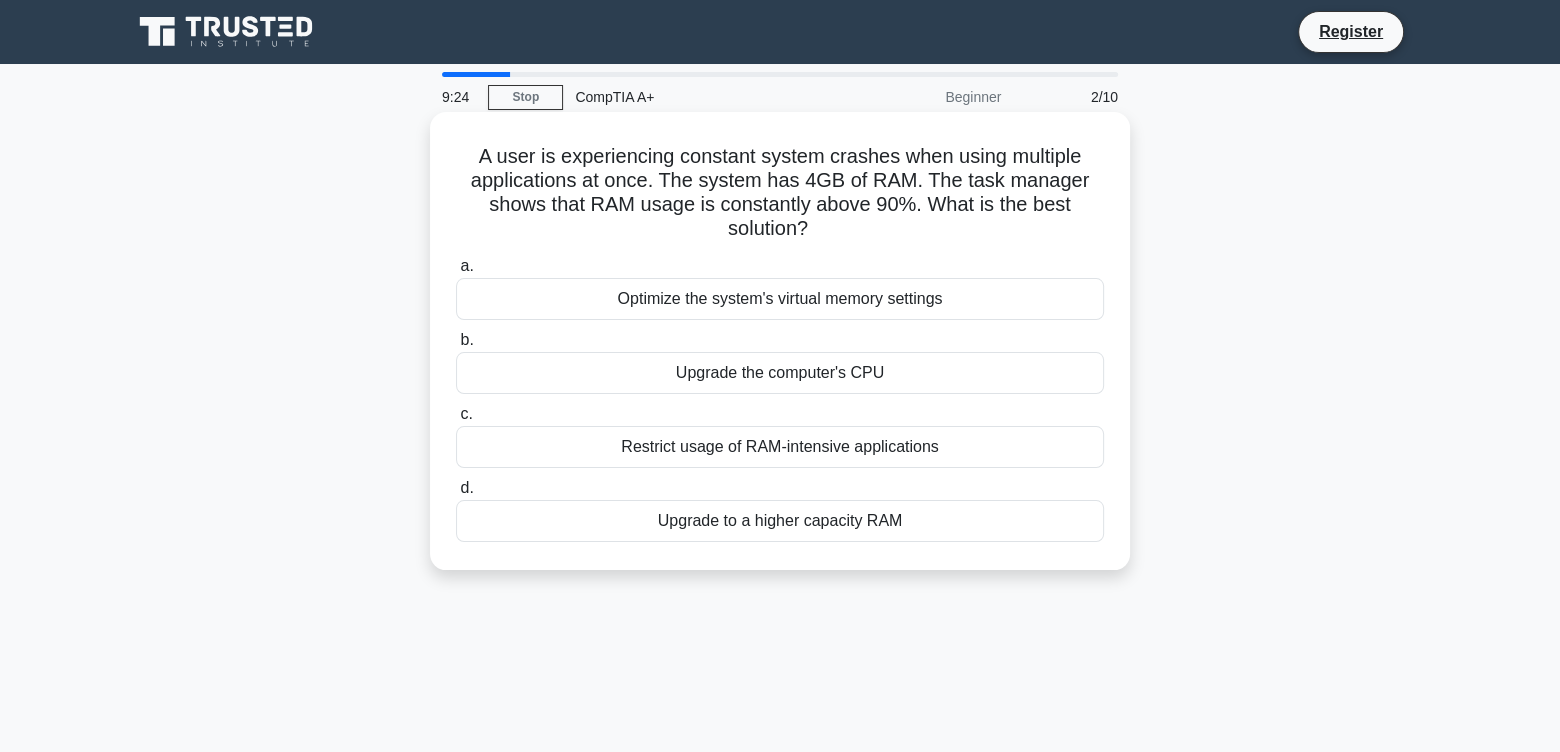 drag, startPoint x: 720, startPoint y: 640, endPoint x: 729, endPoint y: 564, distance: 76.53104 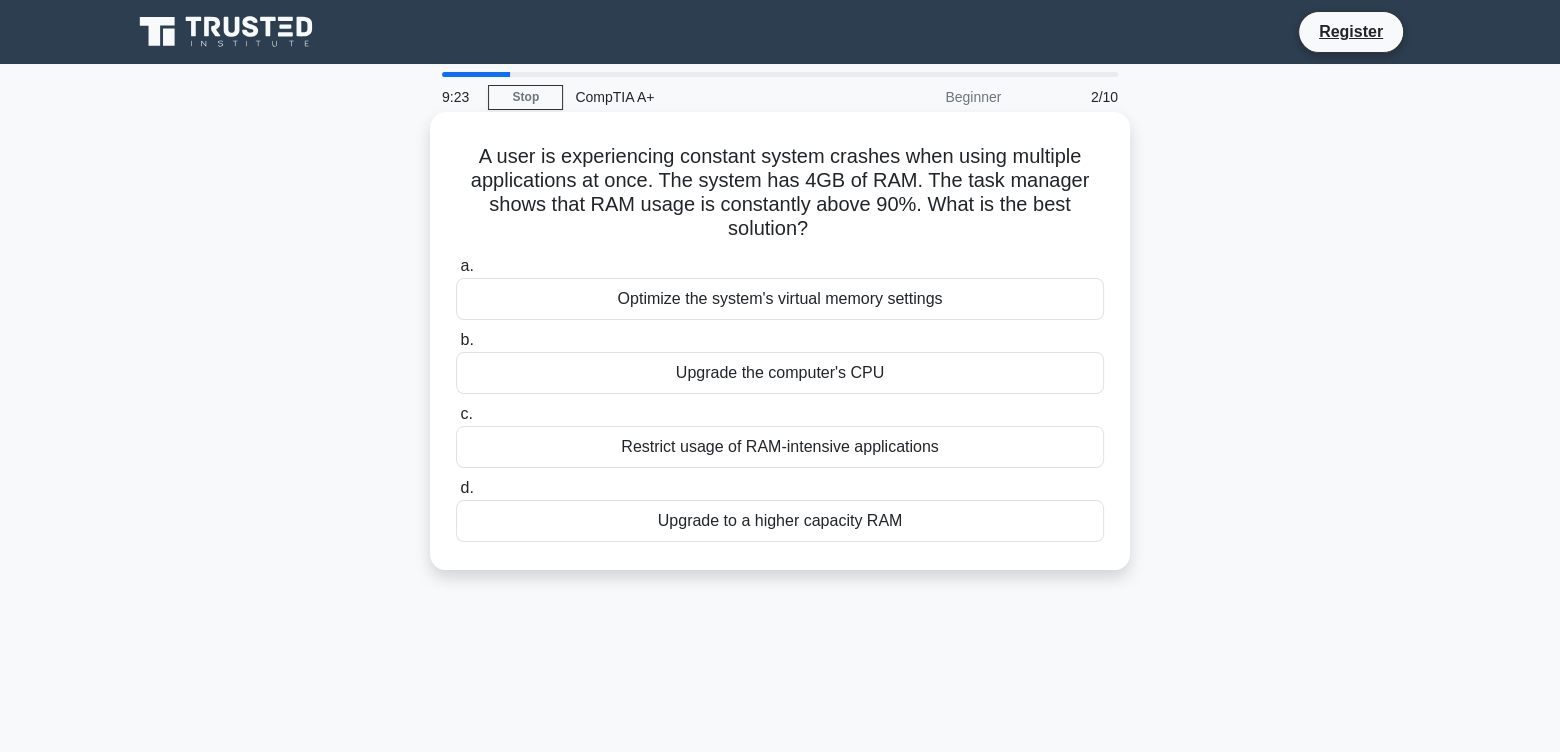 click on "Upgrade to a higher capacity RAM" at bounding box center (780, 521) 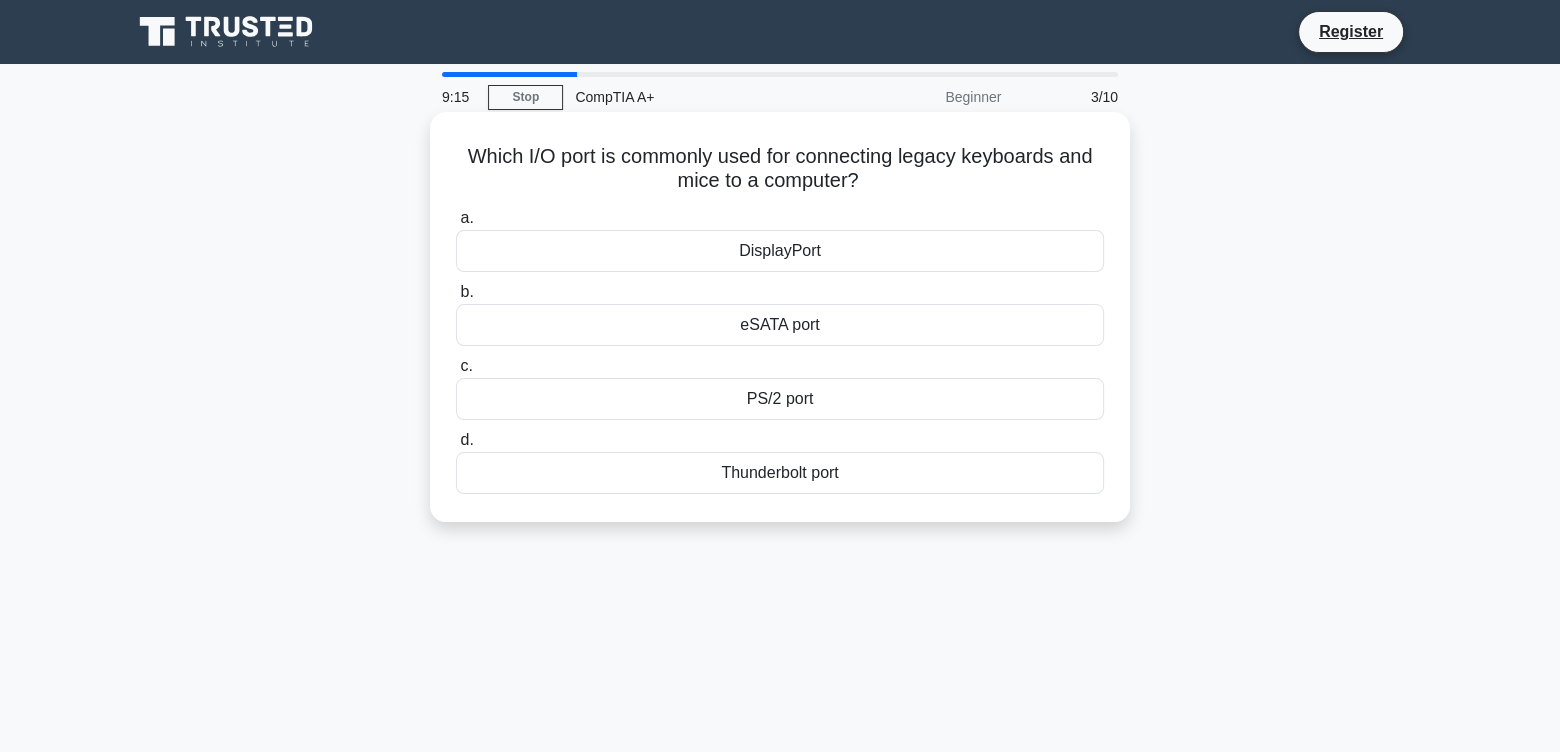click on "PS/2 port" at bounding box center [780, 399] 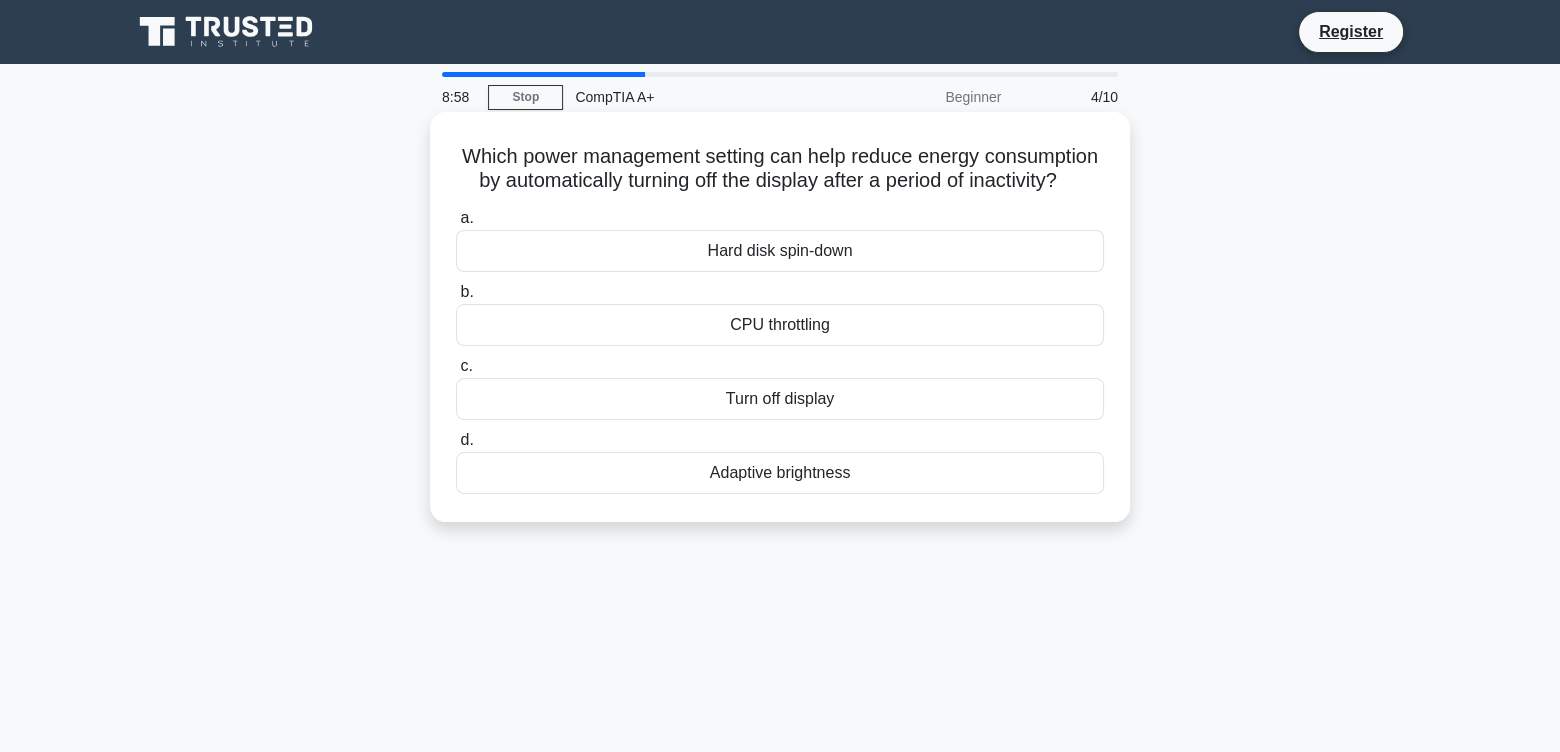 click on "Turn off display" at bounding box center [780, 399] 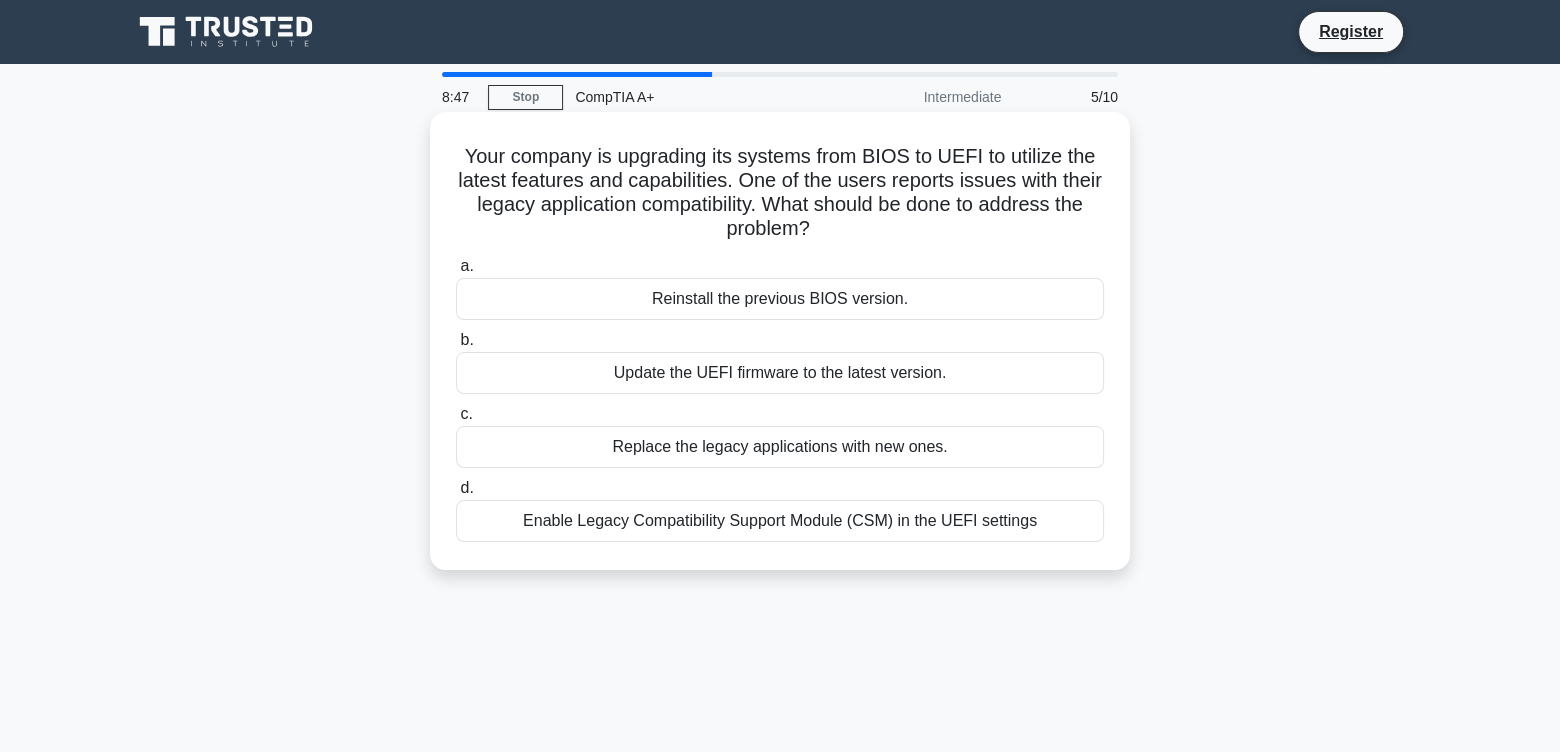 click on "Enable Legacy Compatibility Support Module (CSM) in the UEFI settings" at bounding box center (780, 521) 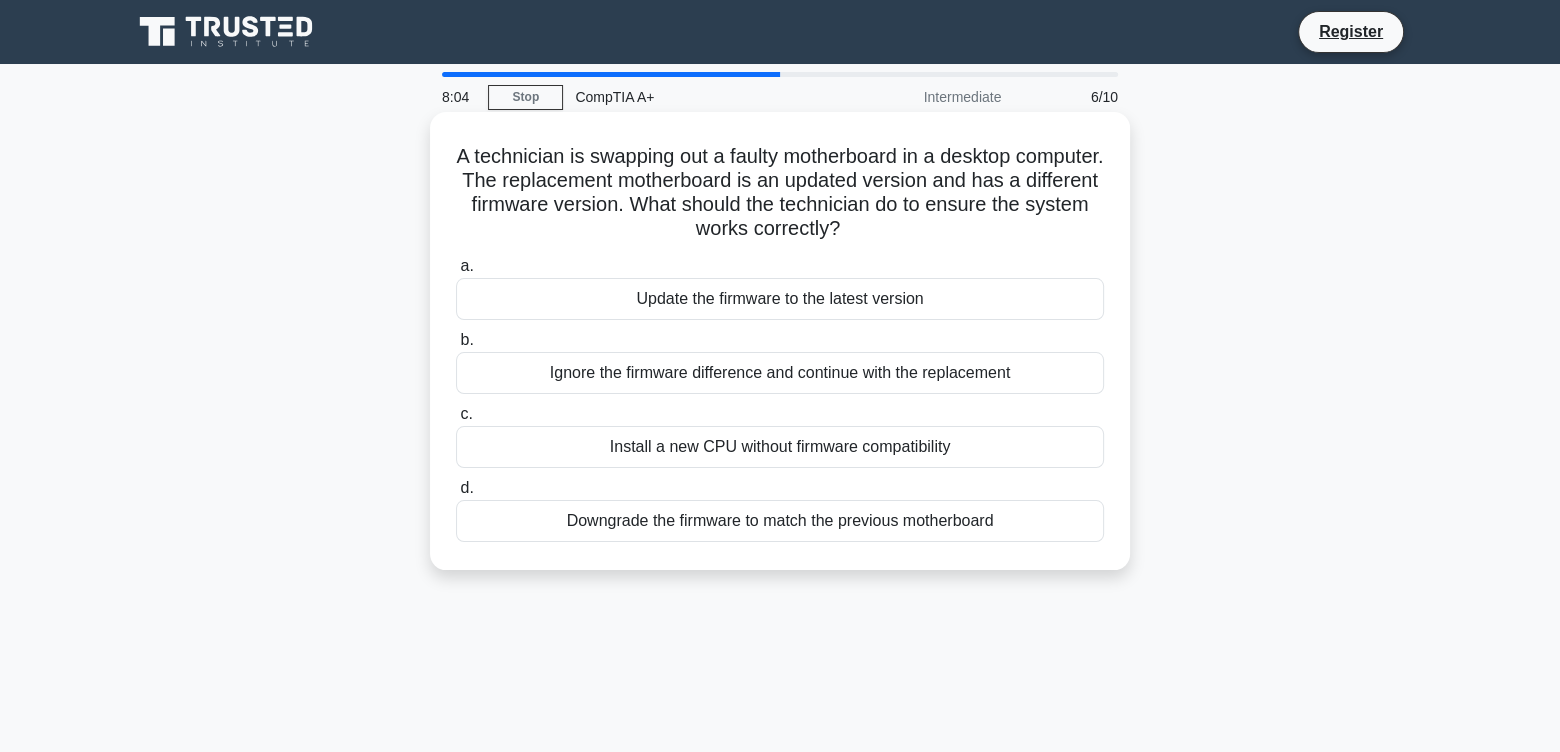 click on "Install a new CPU without firmware compatibility" at bounding box center [780, 447] 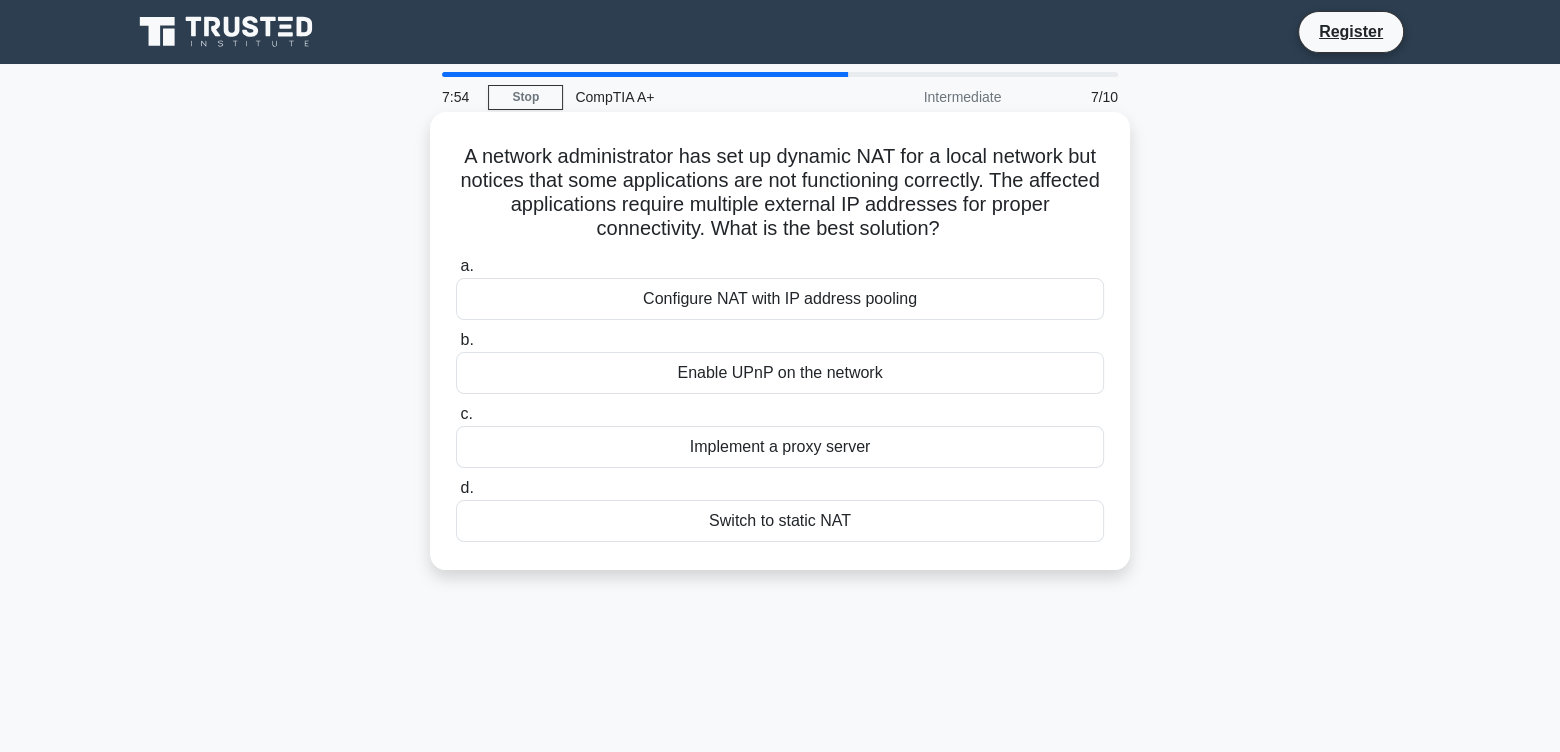 click on "Configure NAT with IP address pooling" at bounding box center [780, 299] 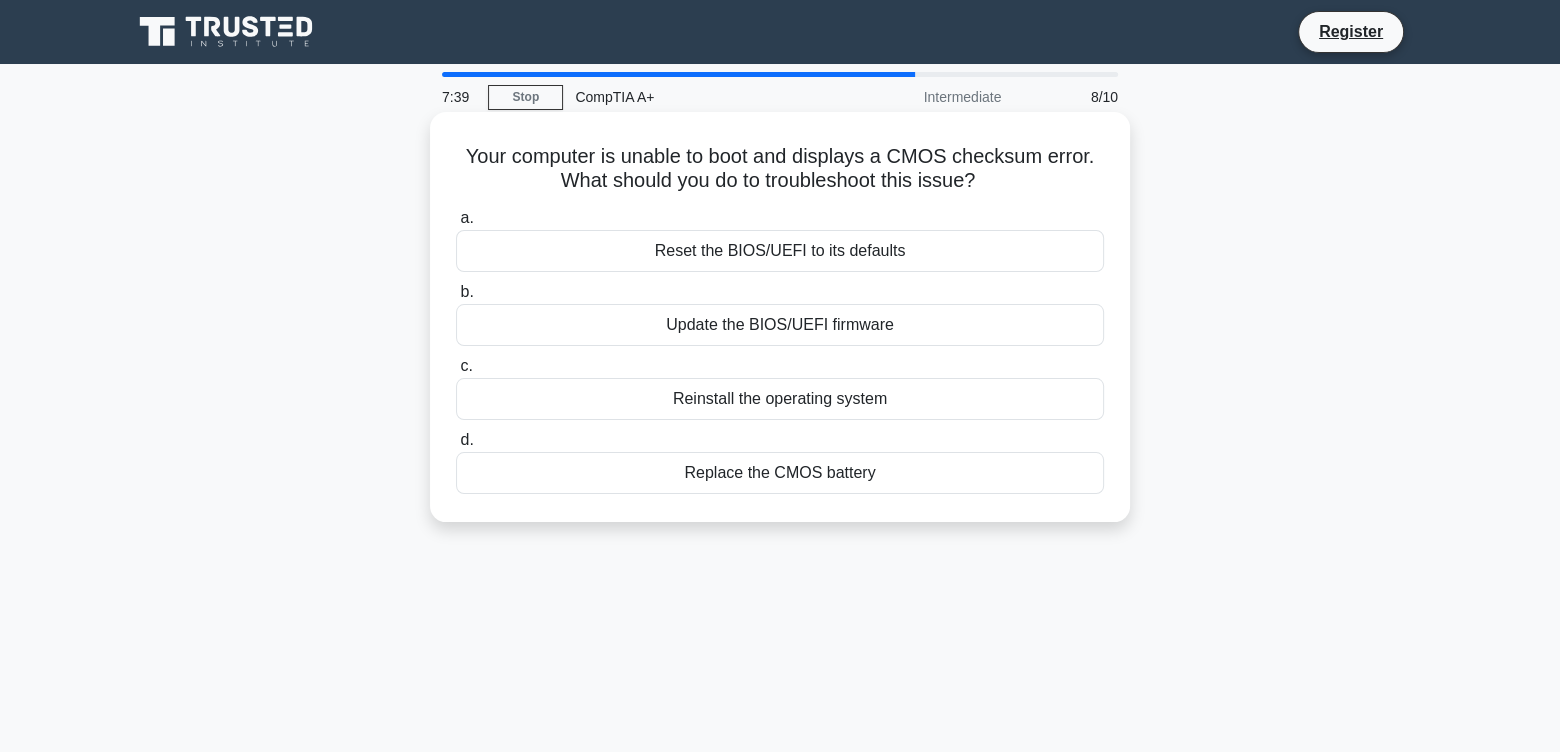 click on "Replace the CMOS battery" at bounding box center (780, 473) 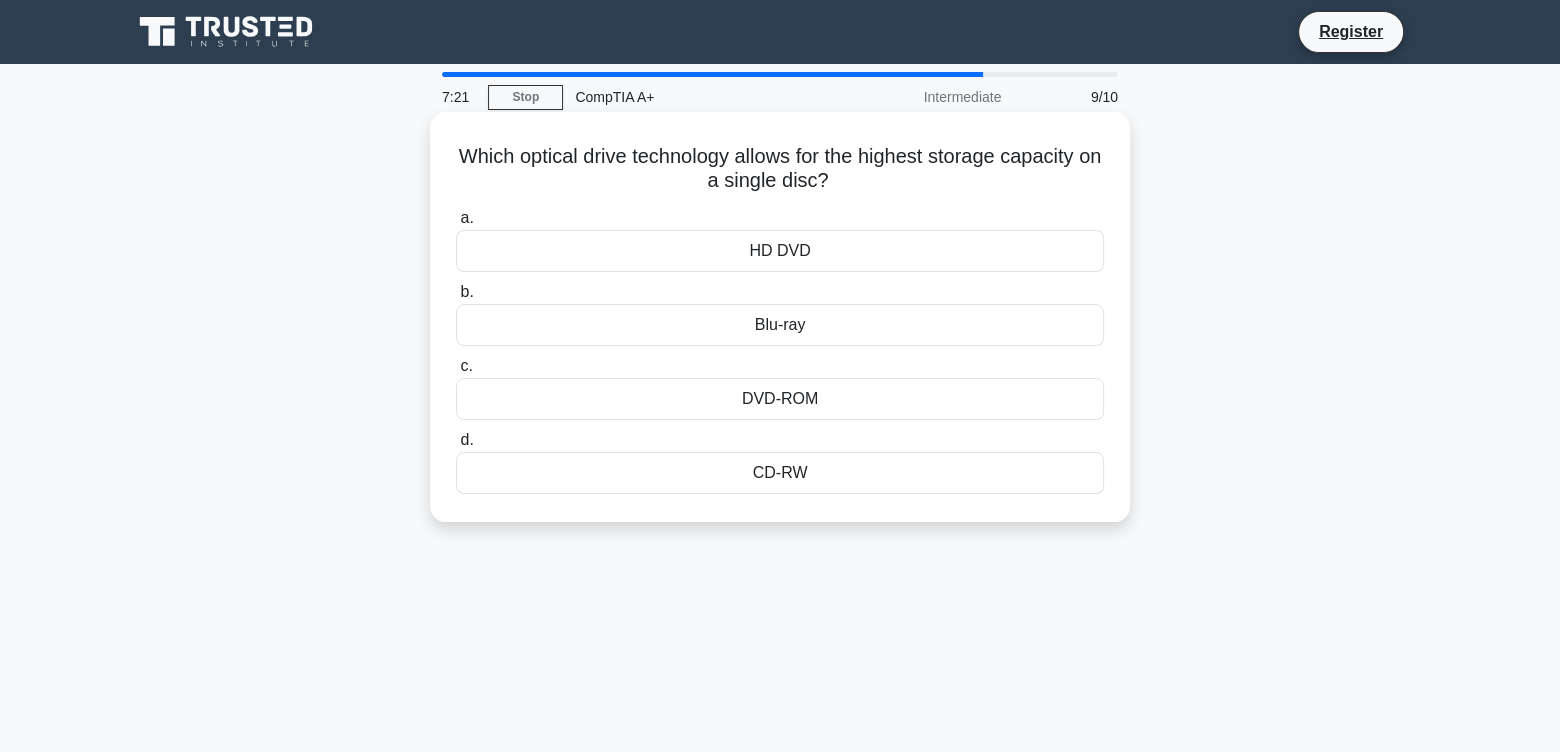 click on "HD DVD" at bounding box center [780, 251] 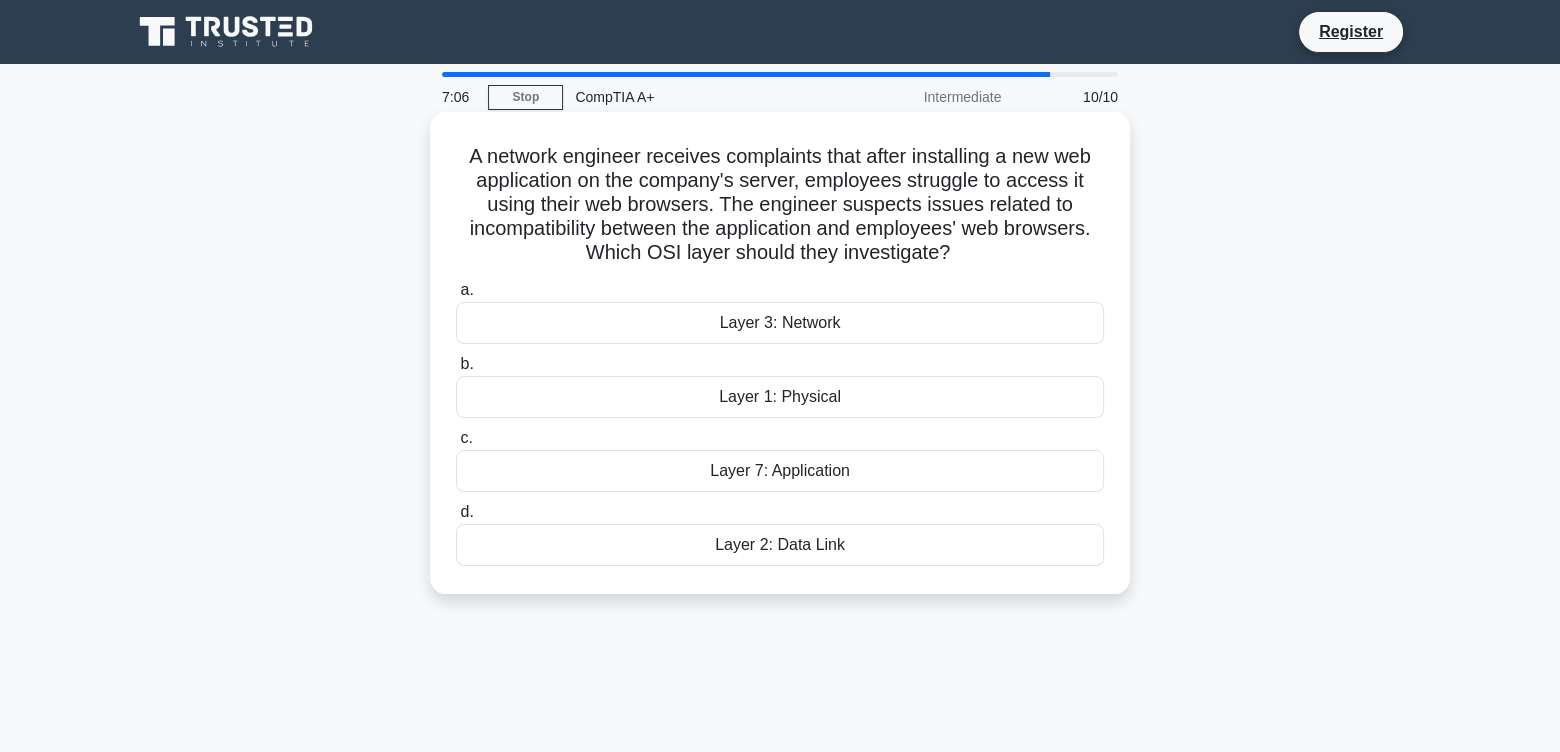 click on "Layer 7: Application" at bounding box center [780, 471] 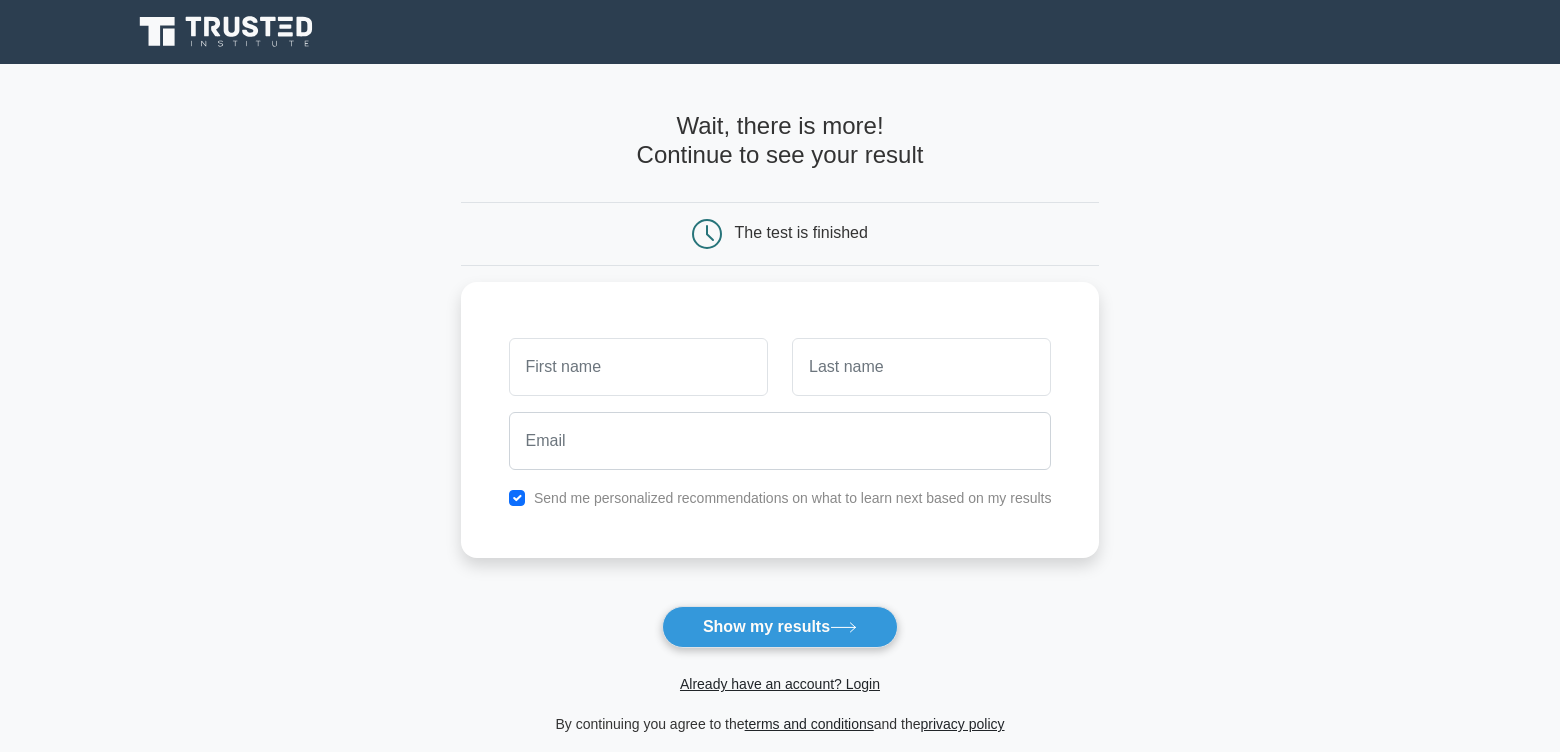scroll, scrollTop: 0, scrollLeft: 0, axis: both 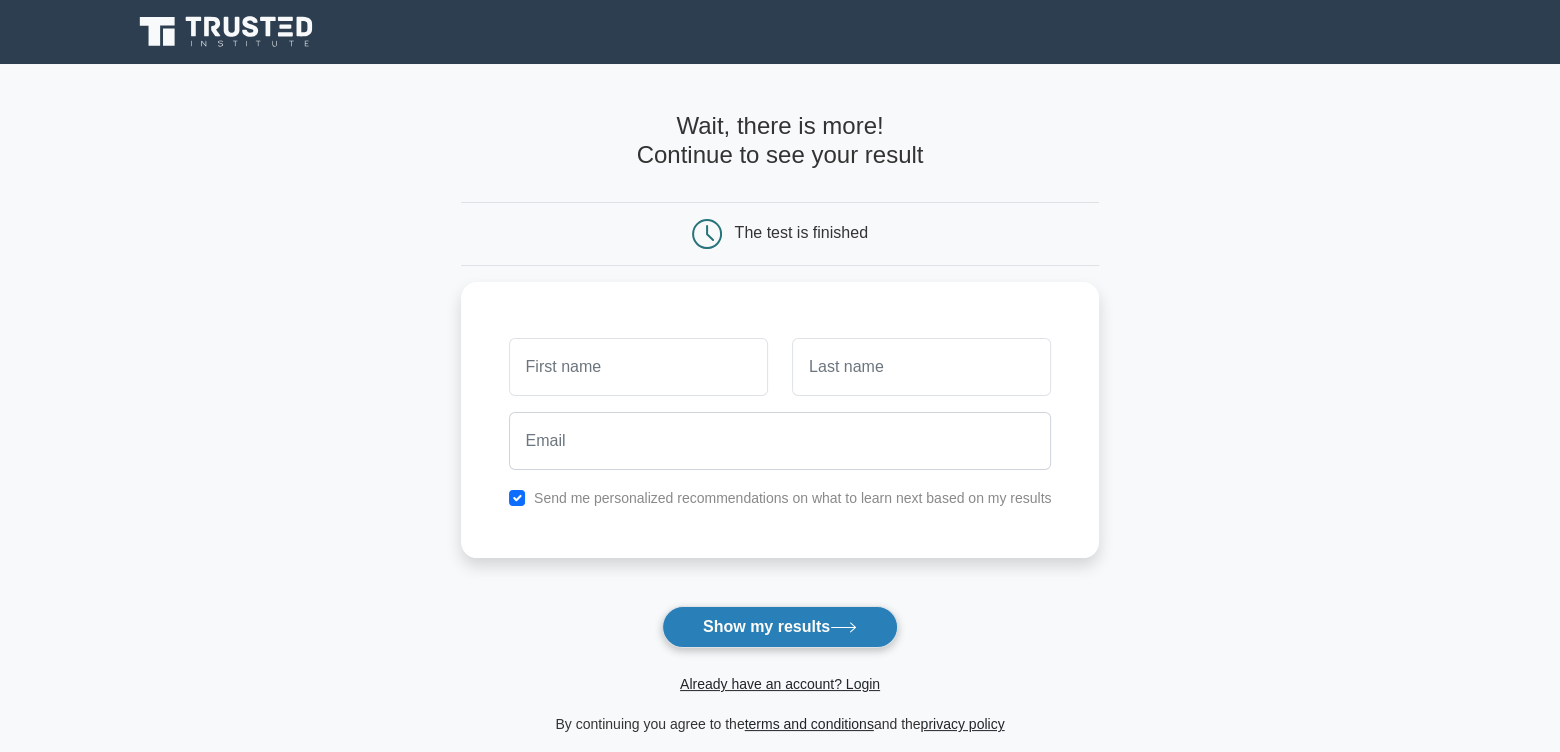 click on "Show my results" at bounding box center (780, 627) 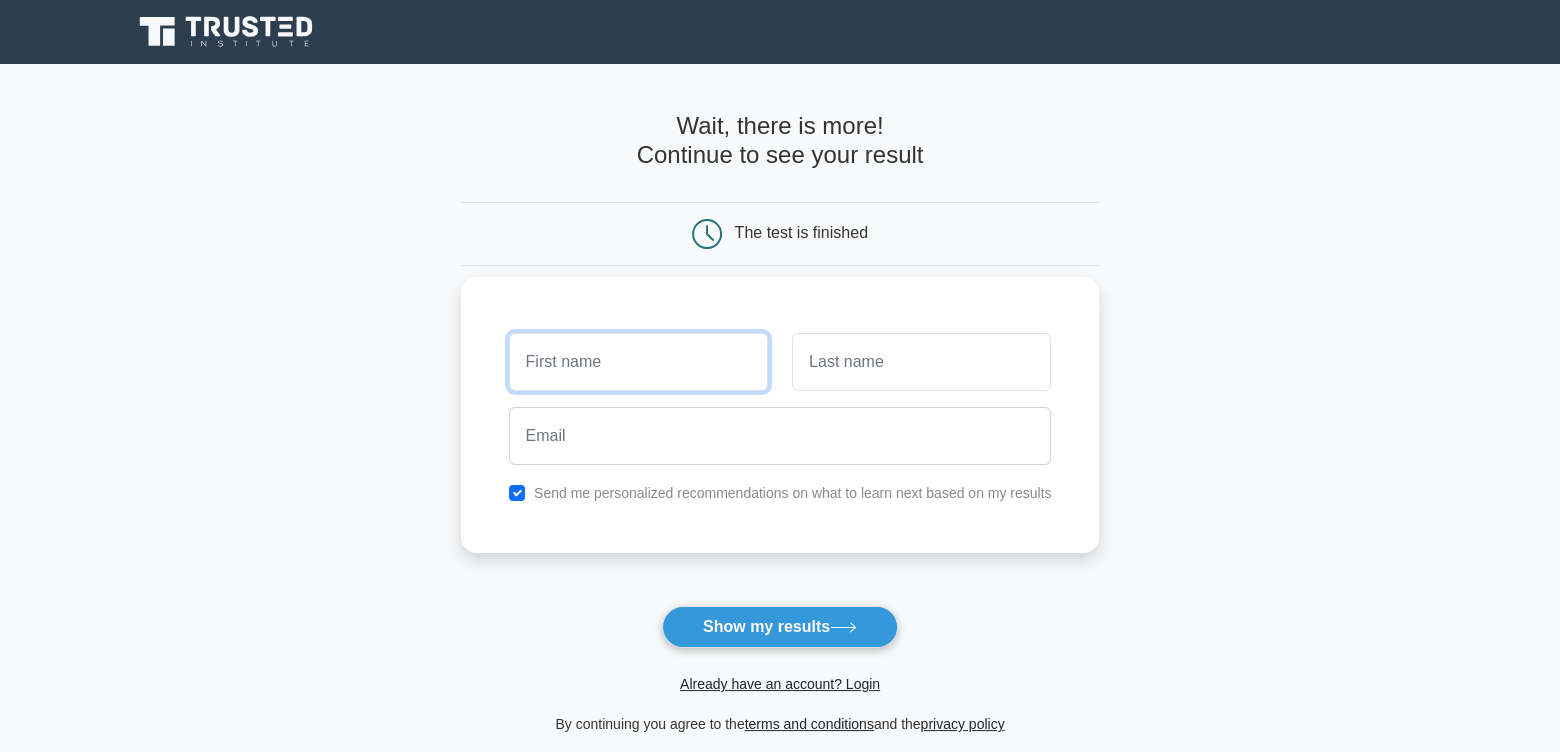 click at bounding box center (638, 362) 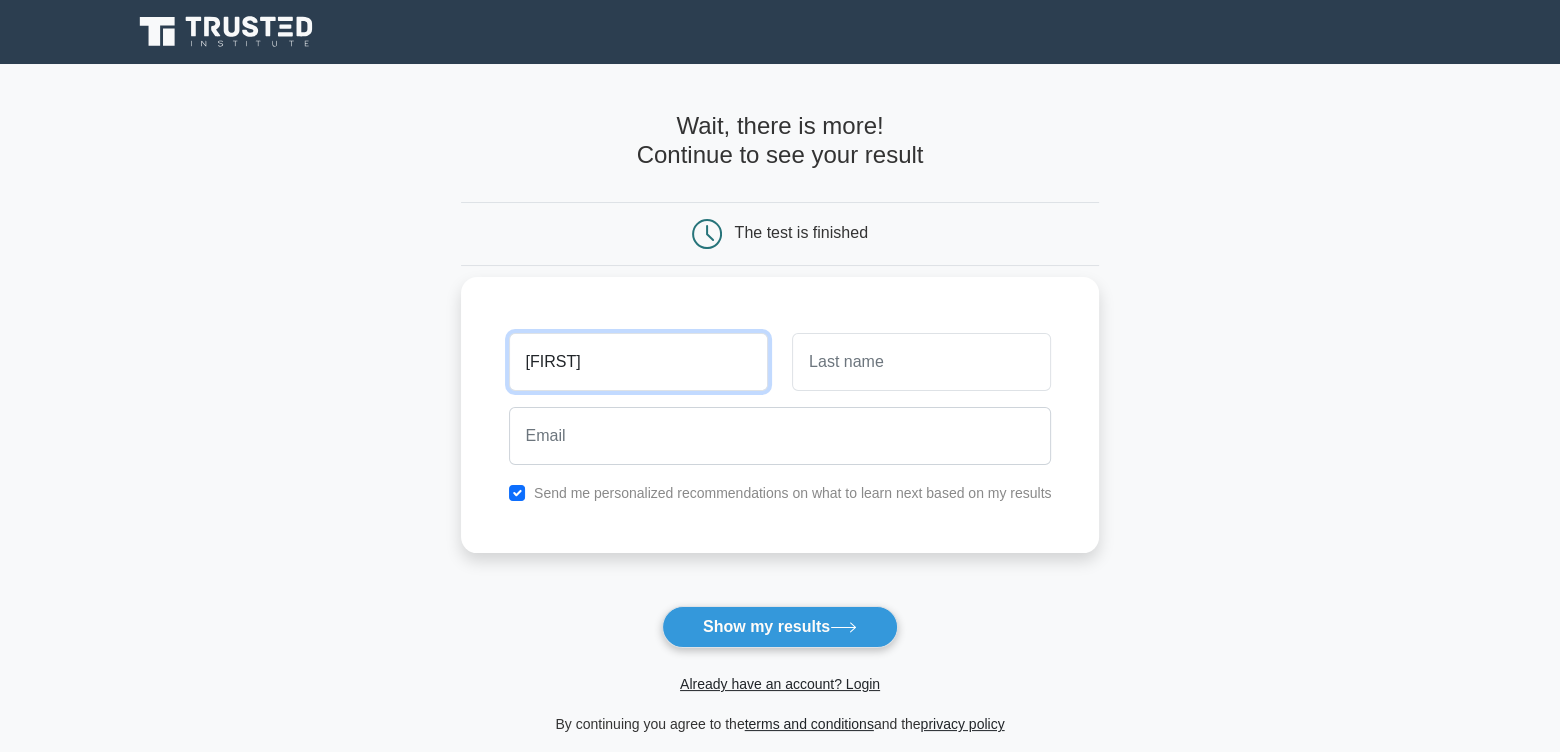 type on "[FIRST]" 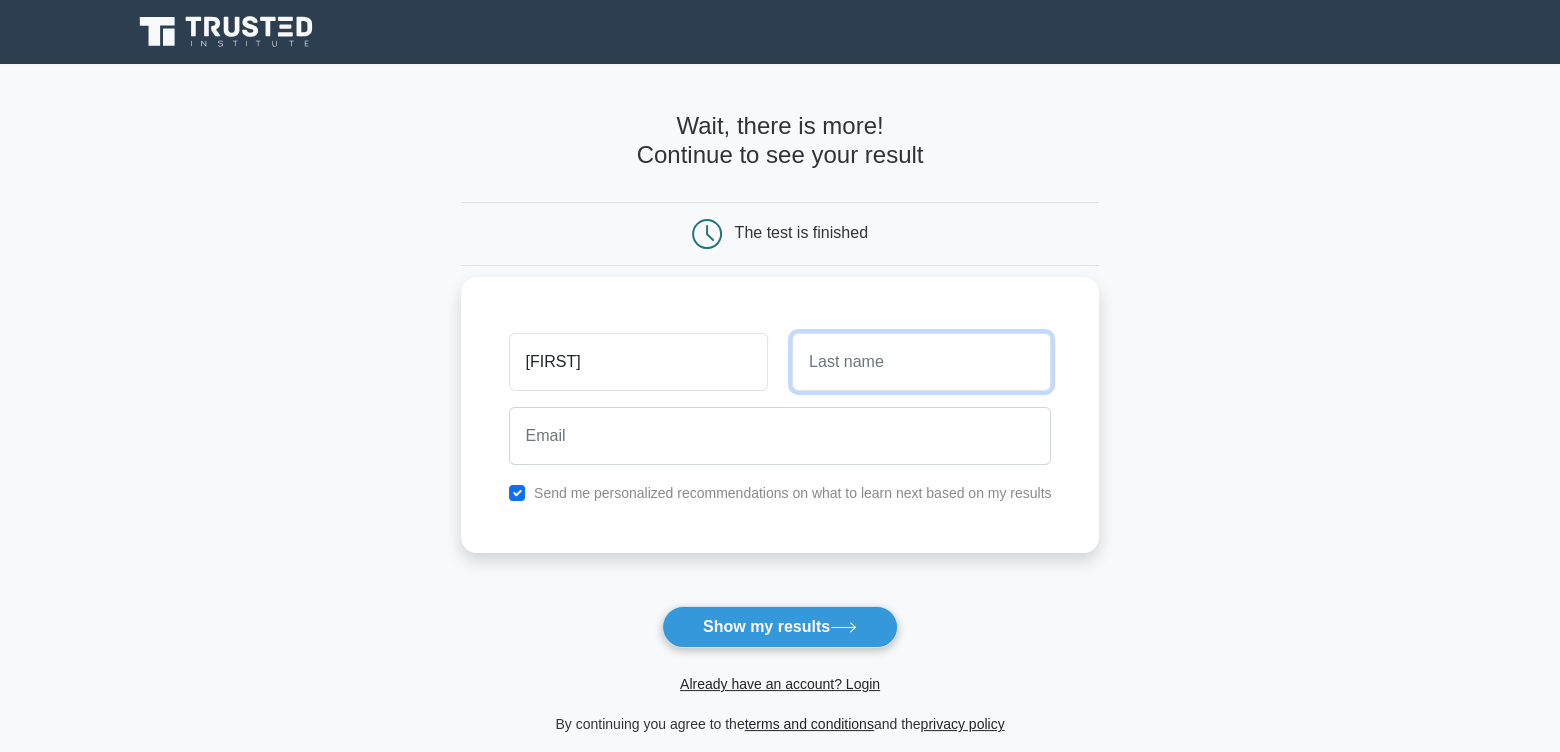 click at bounding box center [921, 362] 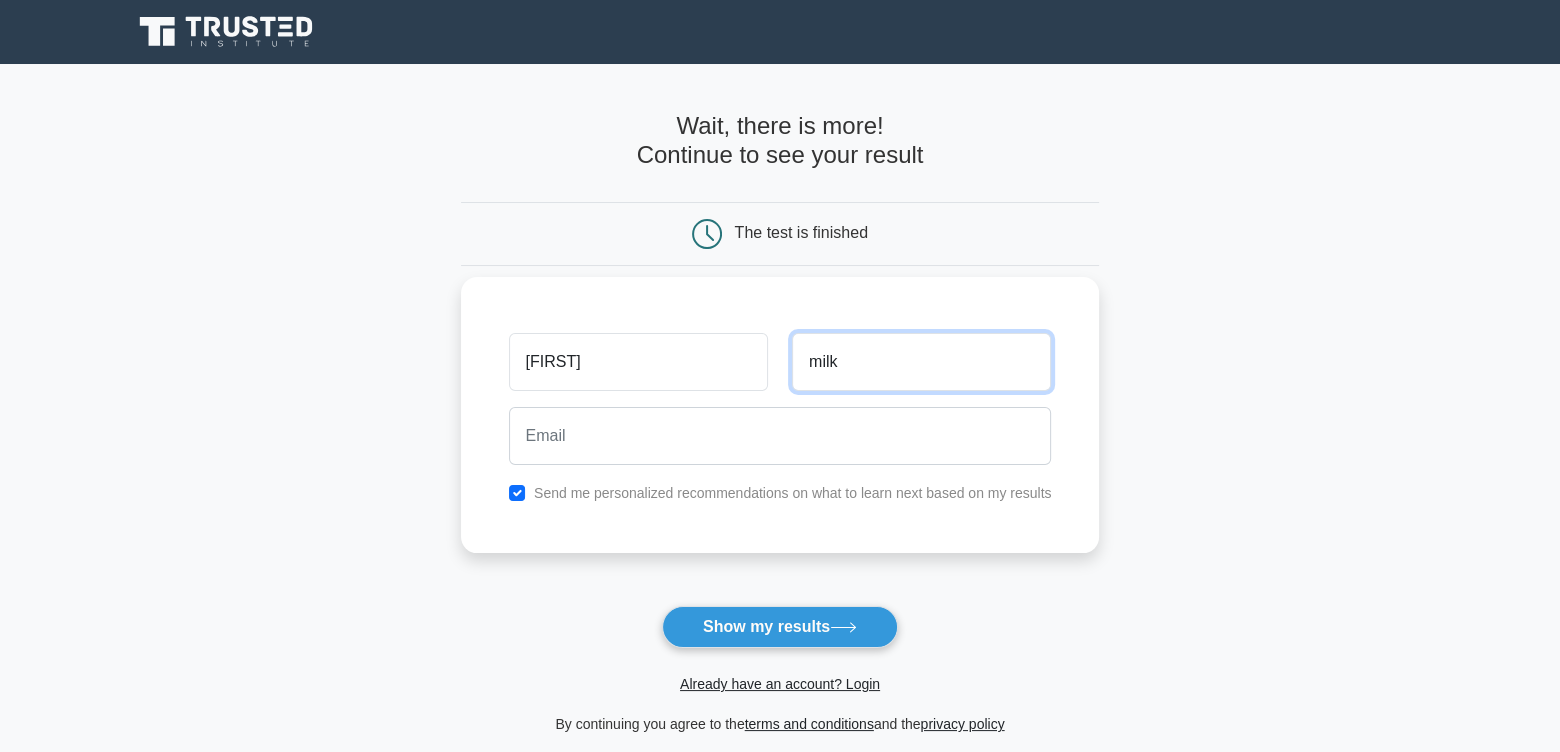 type on "milk" 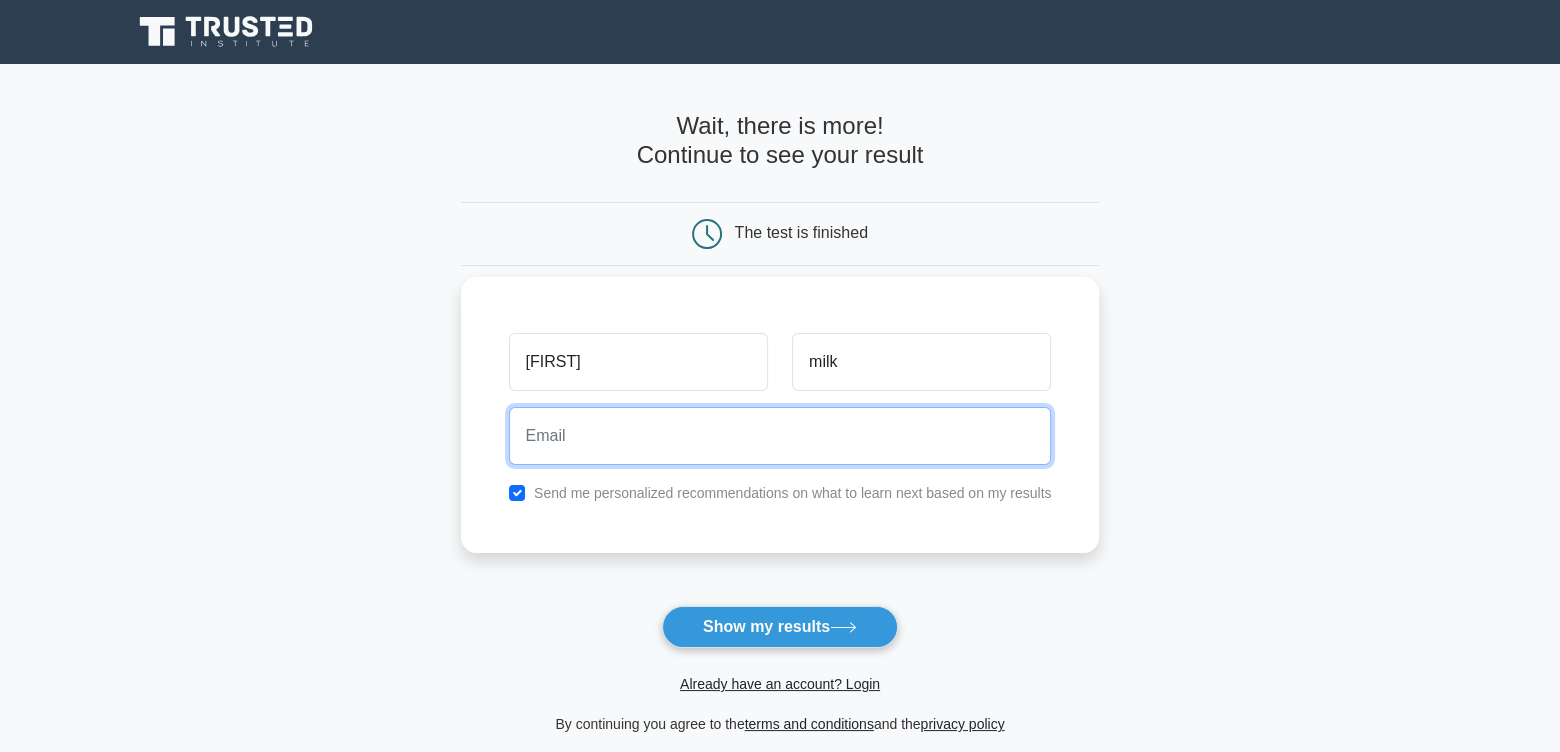 click at bounding box center [780, 436] 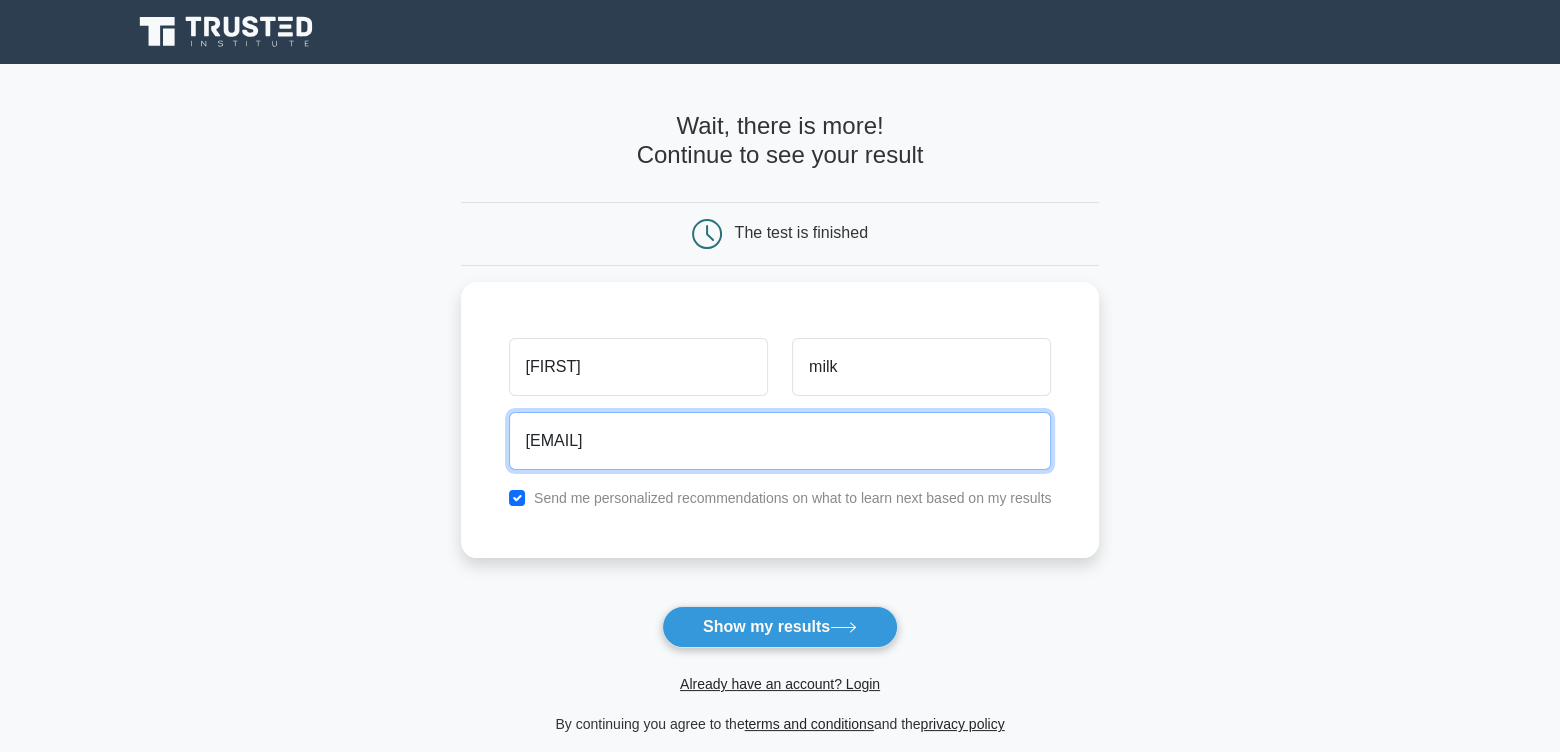 type on "fotewes865@foboxs.com" 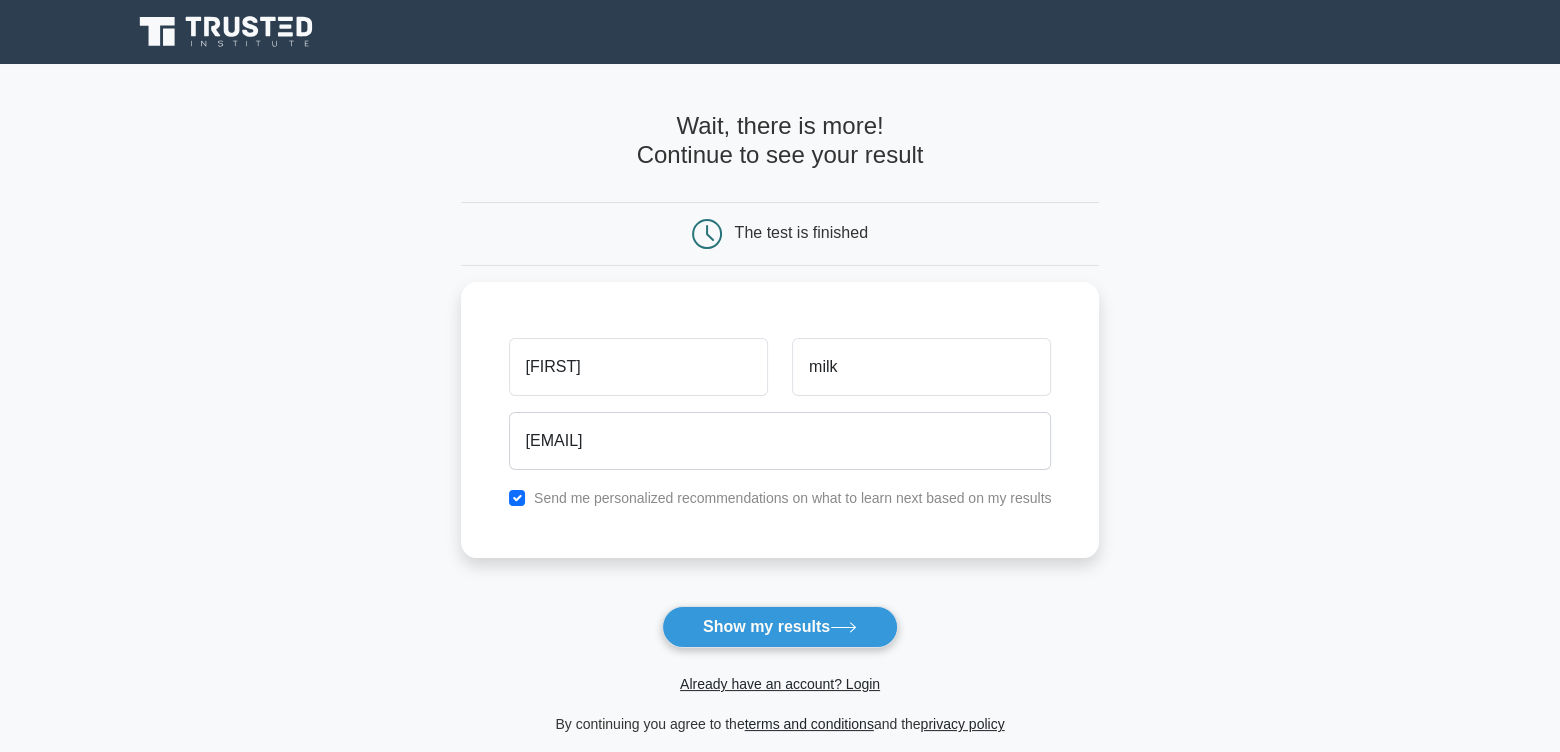 click on "Show my results" at bounding box center (780, 627) 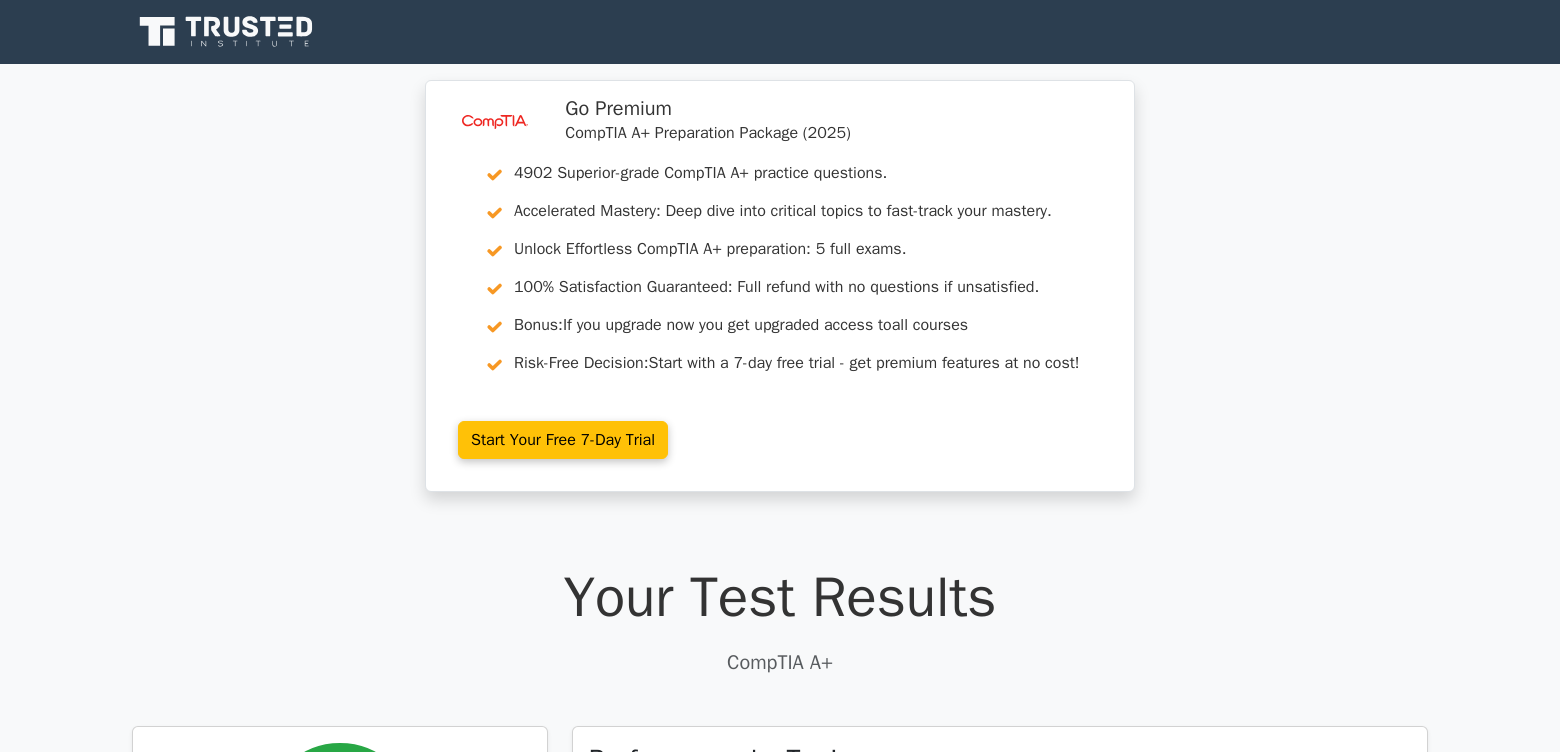 scroll, scrollTop: 0, scrollLeft: 0, axis: both 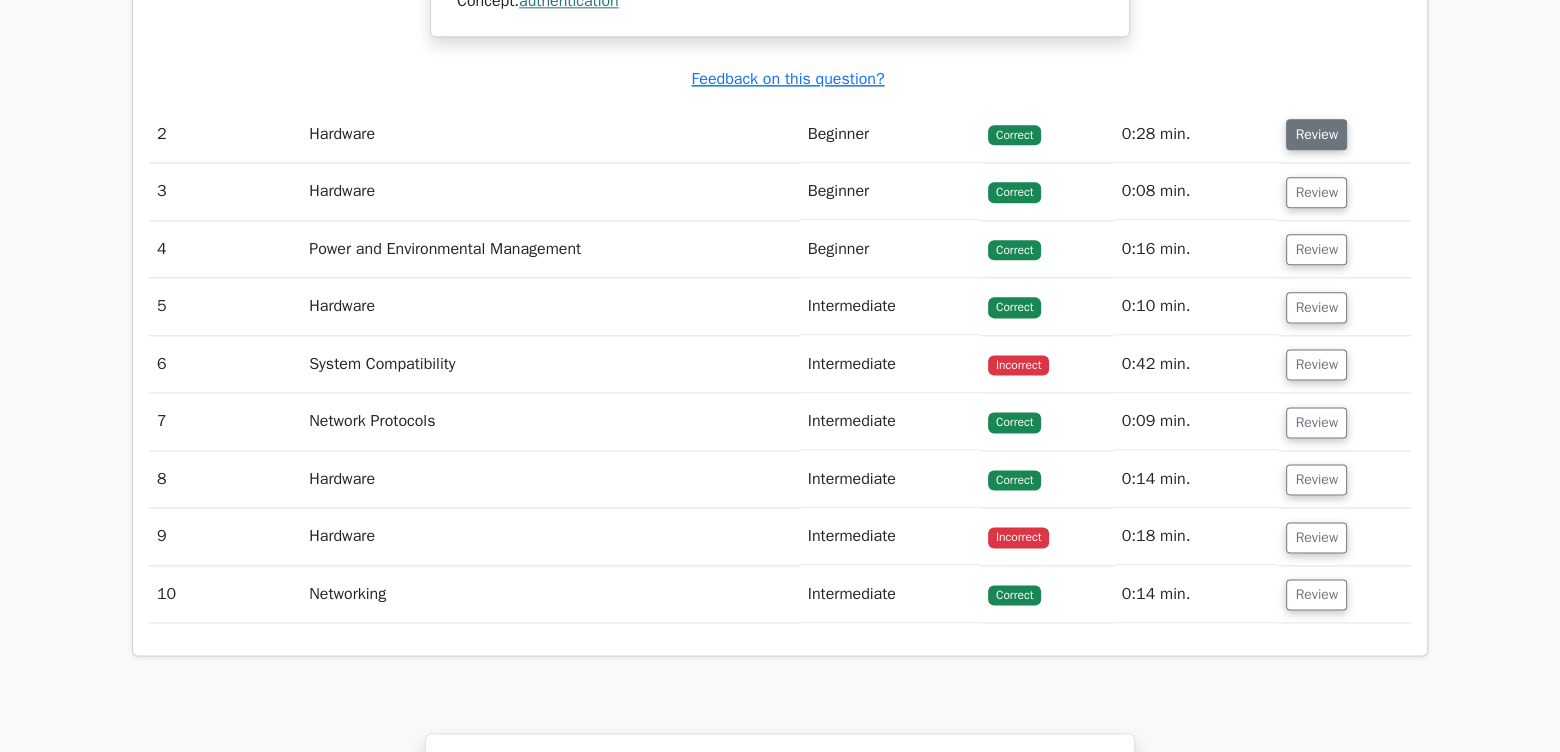 click on "Review" at bounding box center (1316, 134) 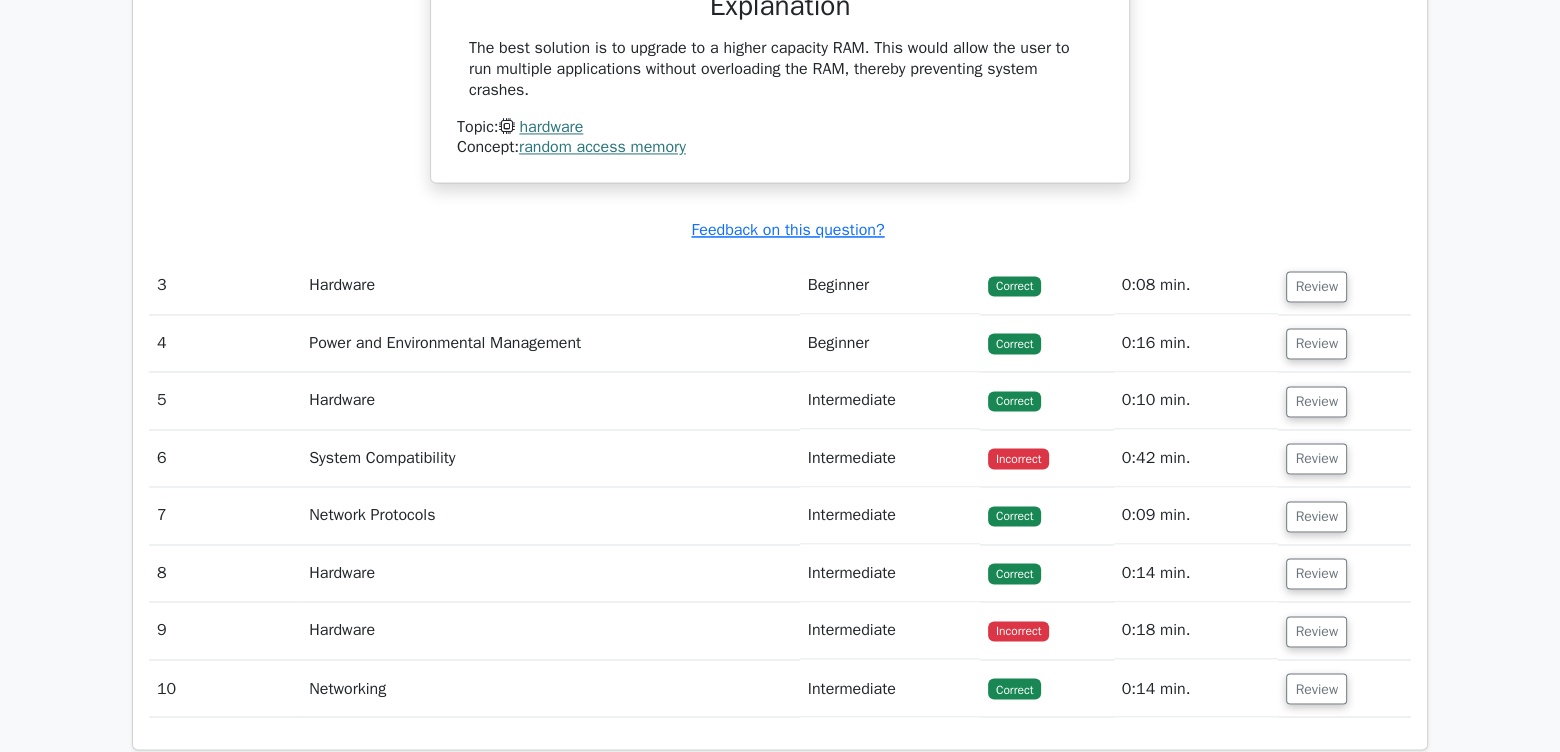 scroll, scrollTop: 3222, scrollLeft: 0, axis: vertical 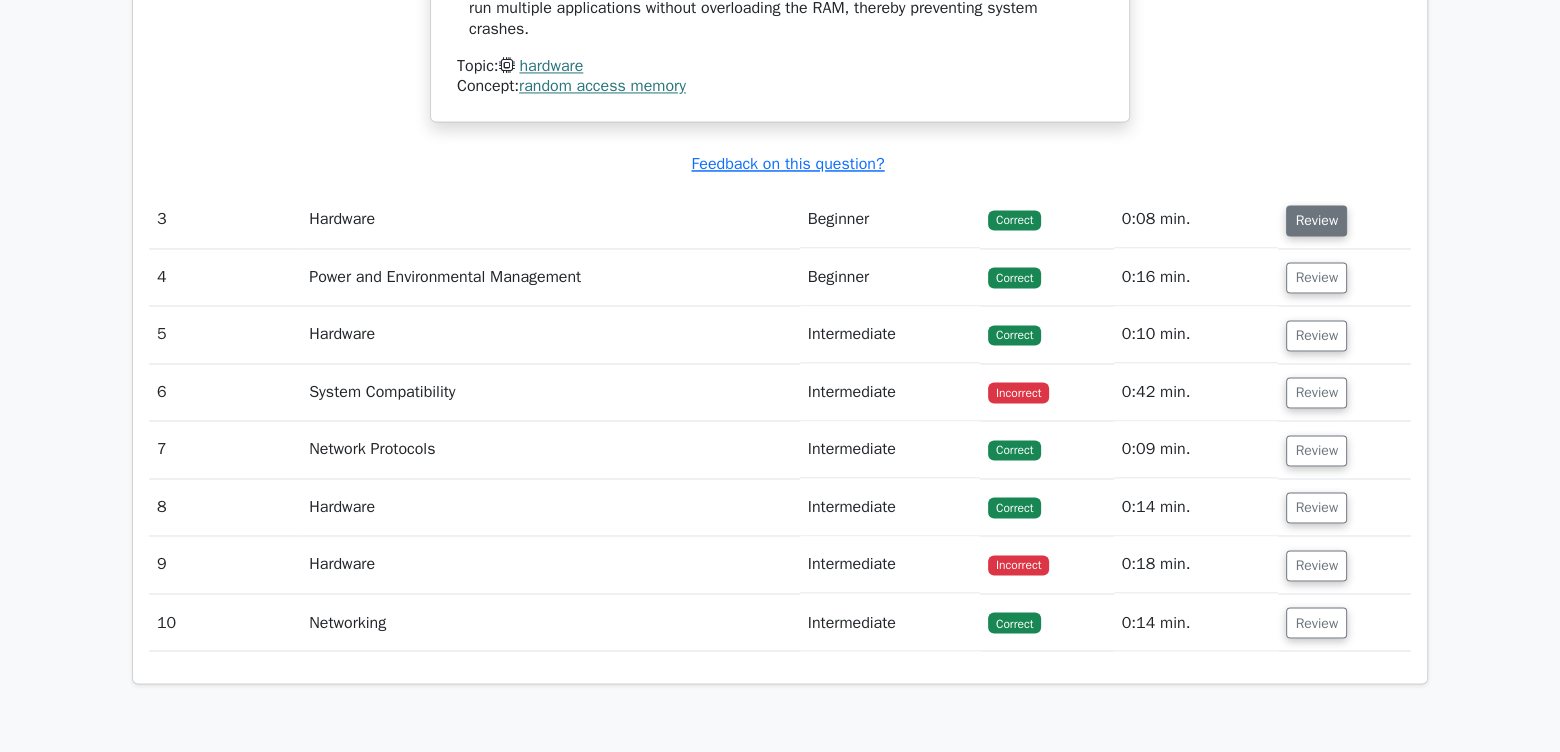 click on "Review" at bounding box center [1316, 220] 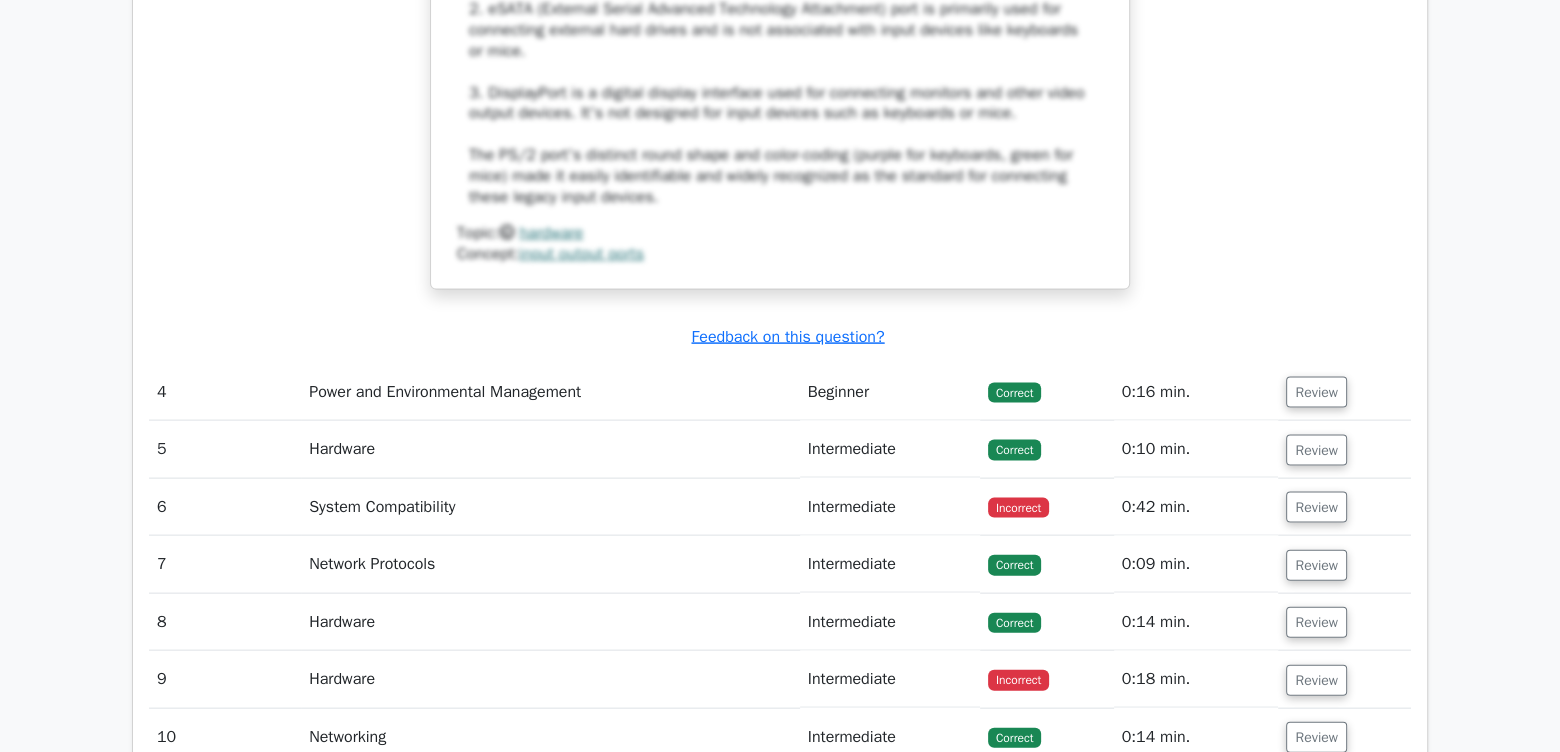 scroll, scrollTop: 4333, scrollLeft: 0, axis: vertical 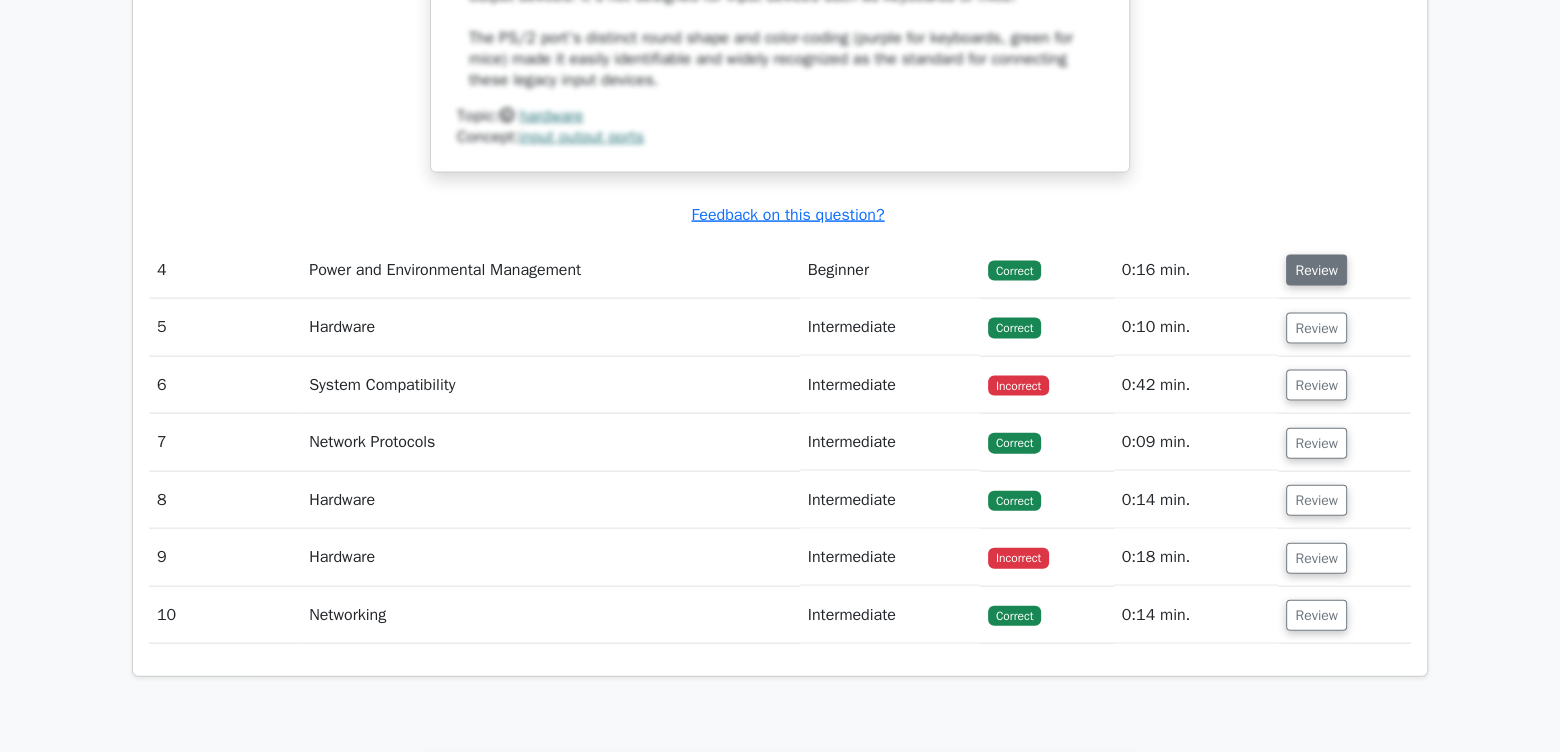 click on "Review" at bounding box center (1316, 270) 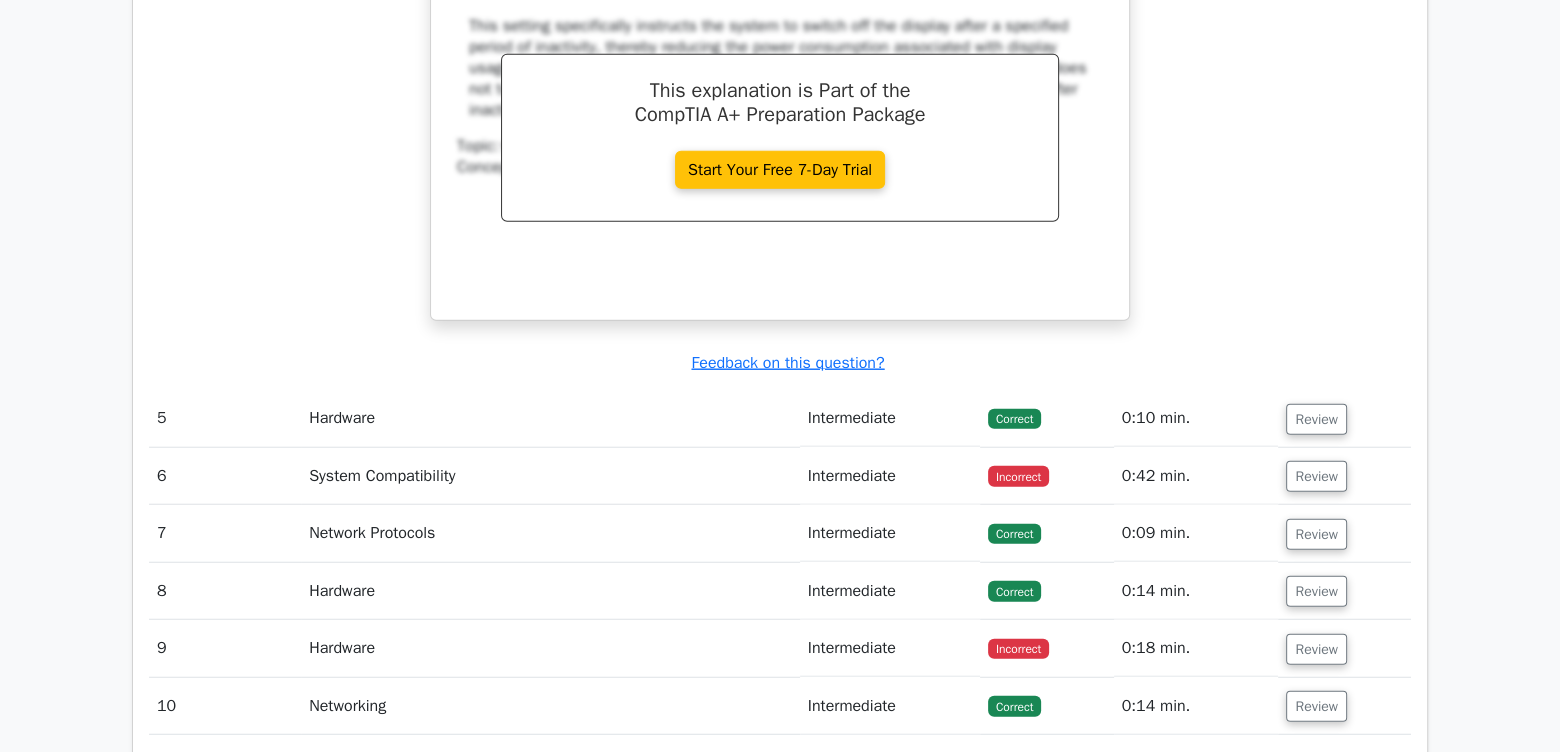 scroll, scrollTop: 5222, scrollLeft: 0, axis: vertical 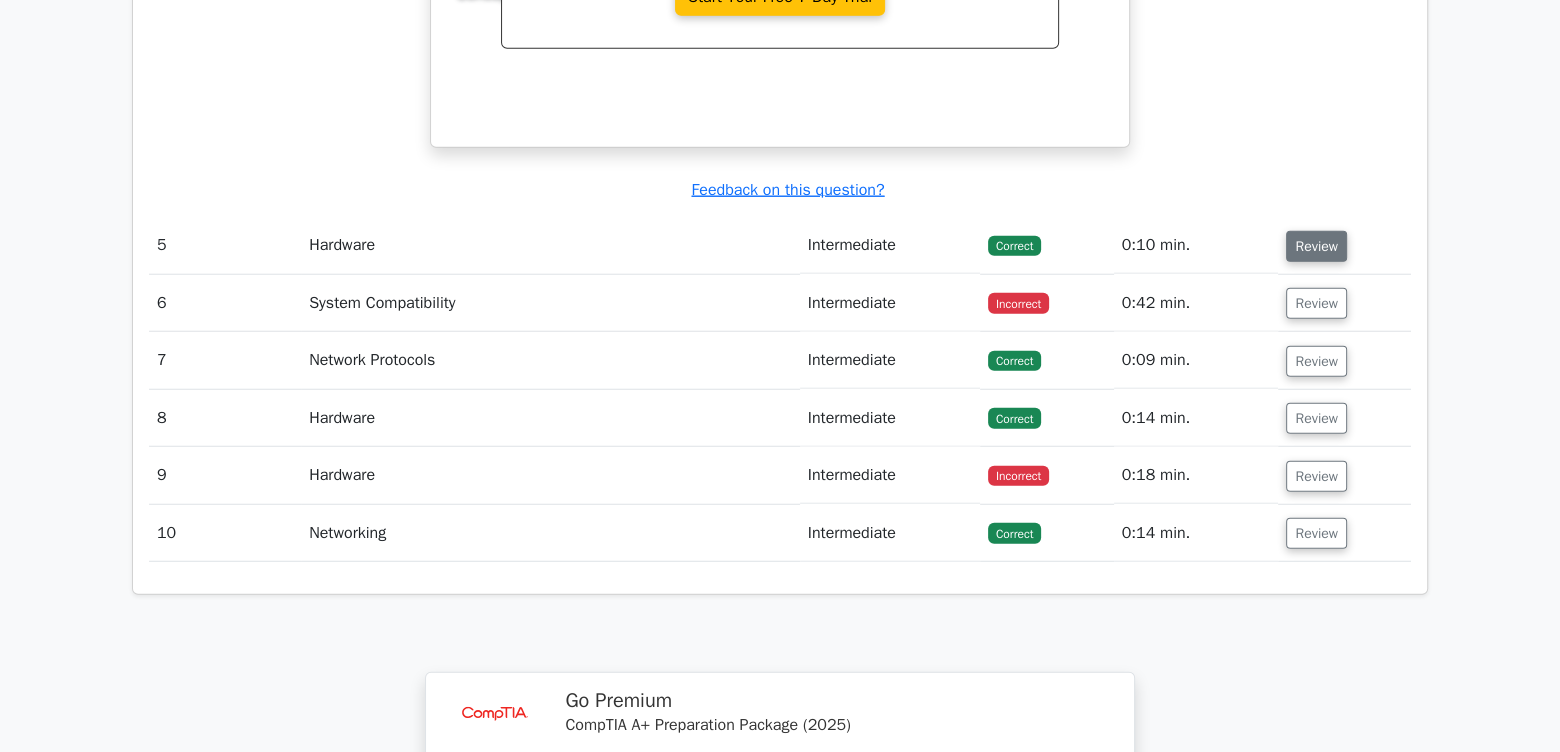 click on "Review" at bounding box center (1316, 246) 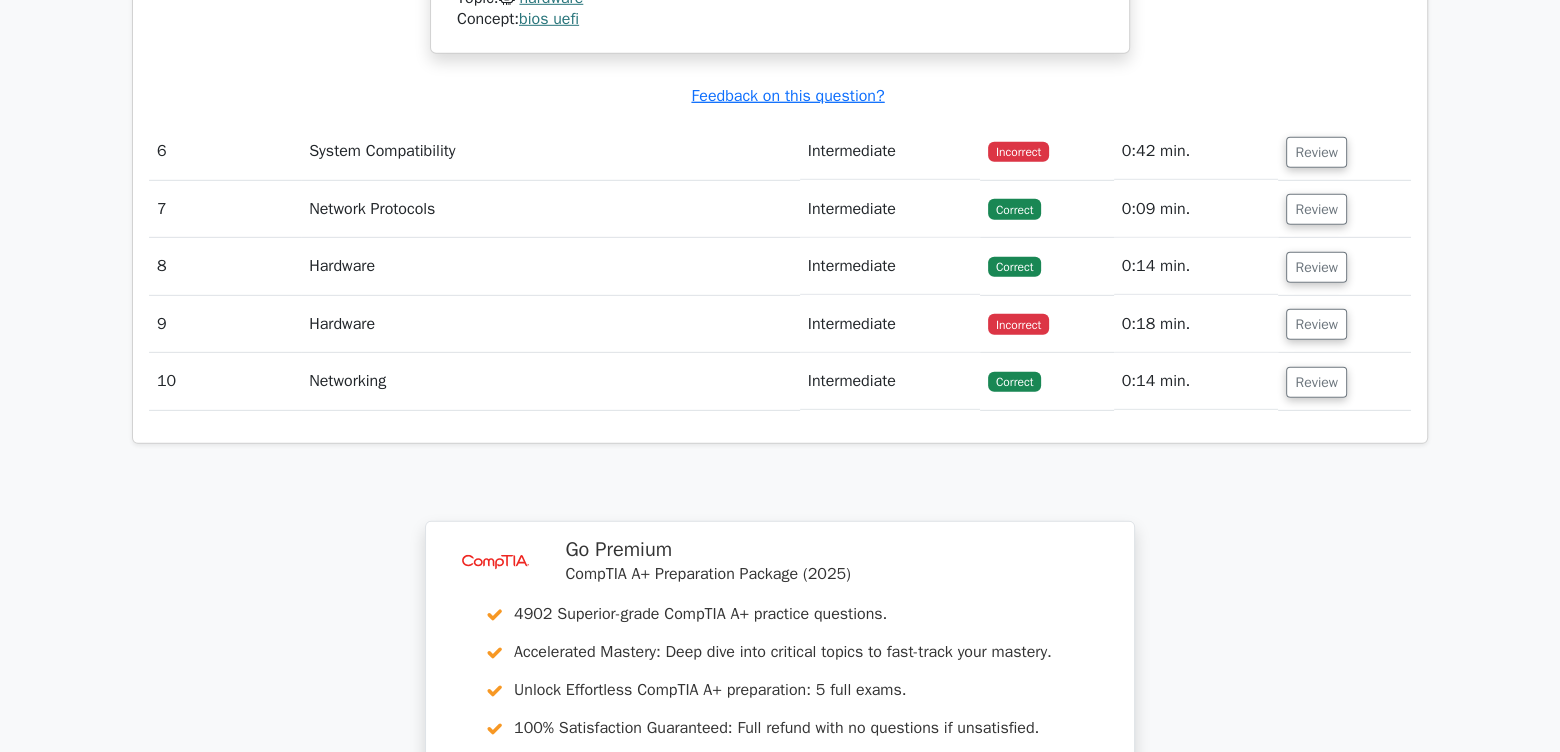 scroll, scrollTop: 5999, scrollLeft: 0, axis: vertical 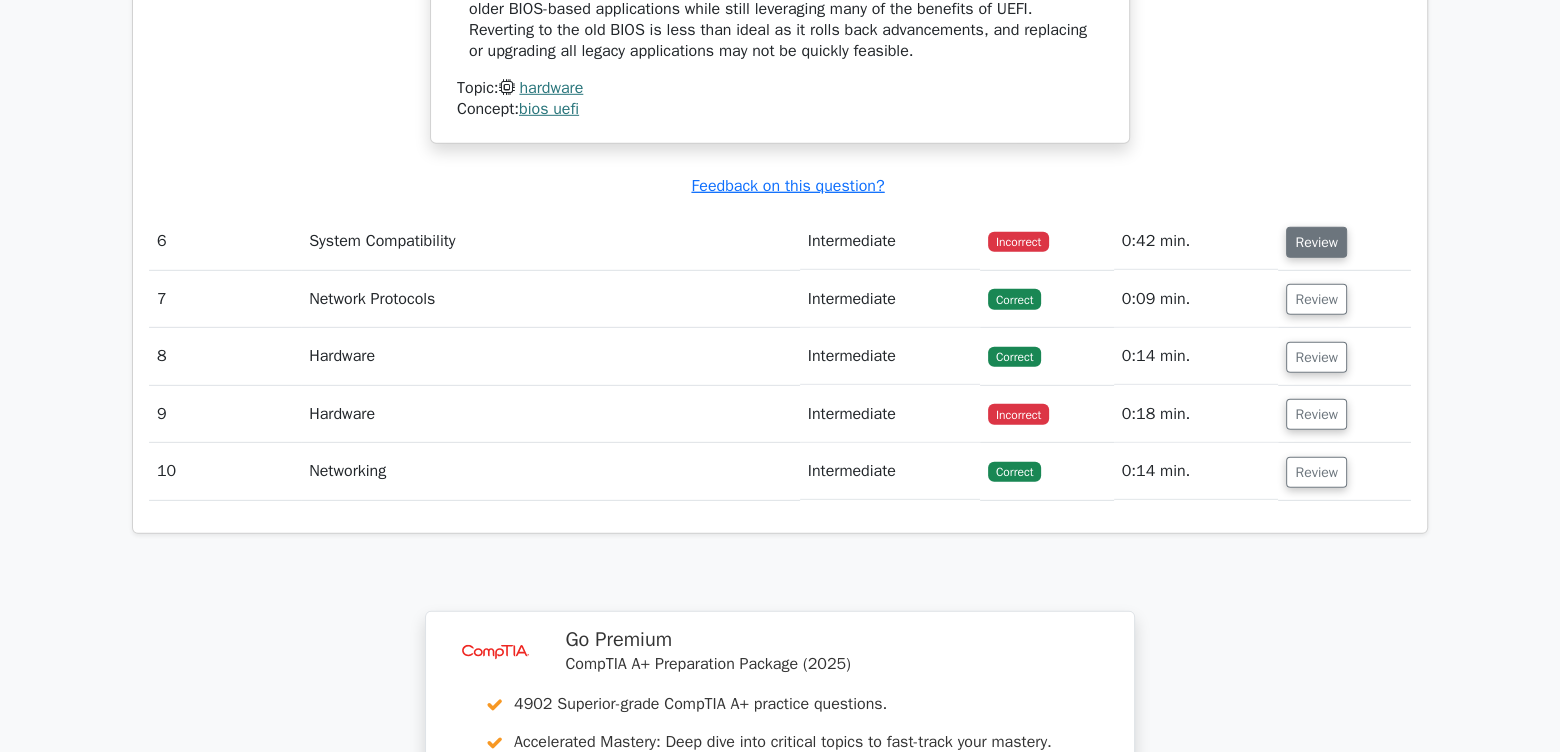 drag, startPoint x: 1334, startPoint y: 236, endPoint x: 1328, endPoint y: 252, distance: 17.088007 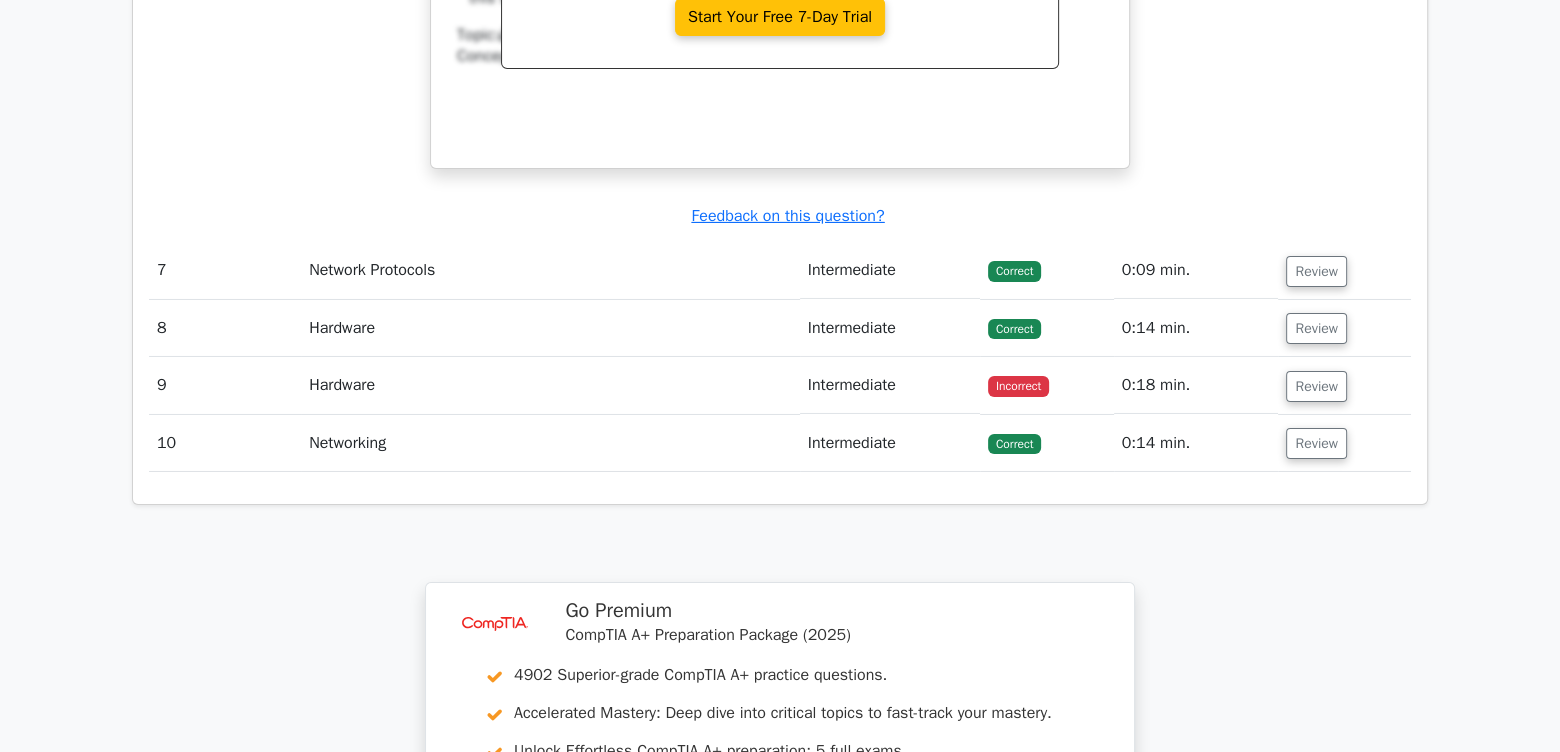 scroll, scrollTop: 6889, scrollLeft: 0, axis: vertical 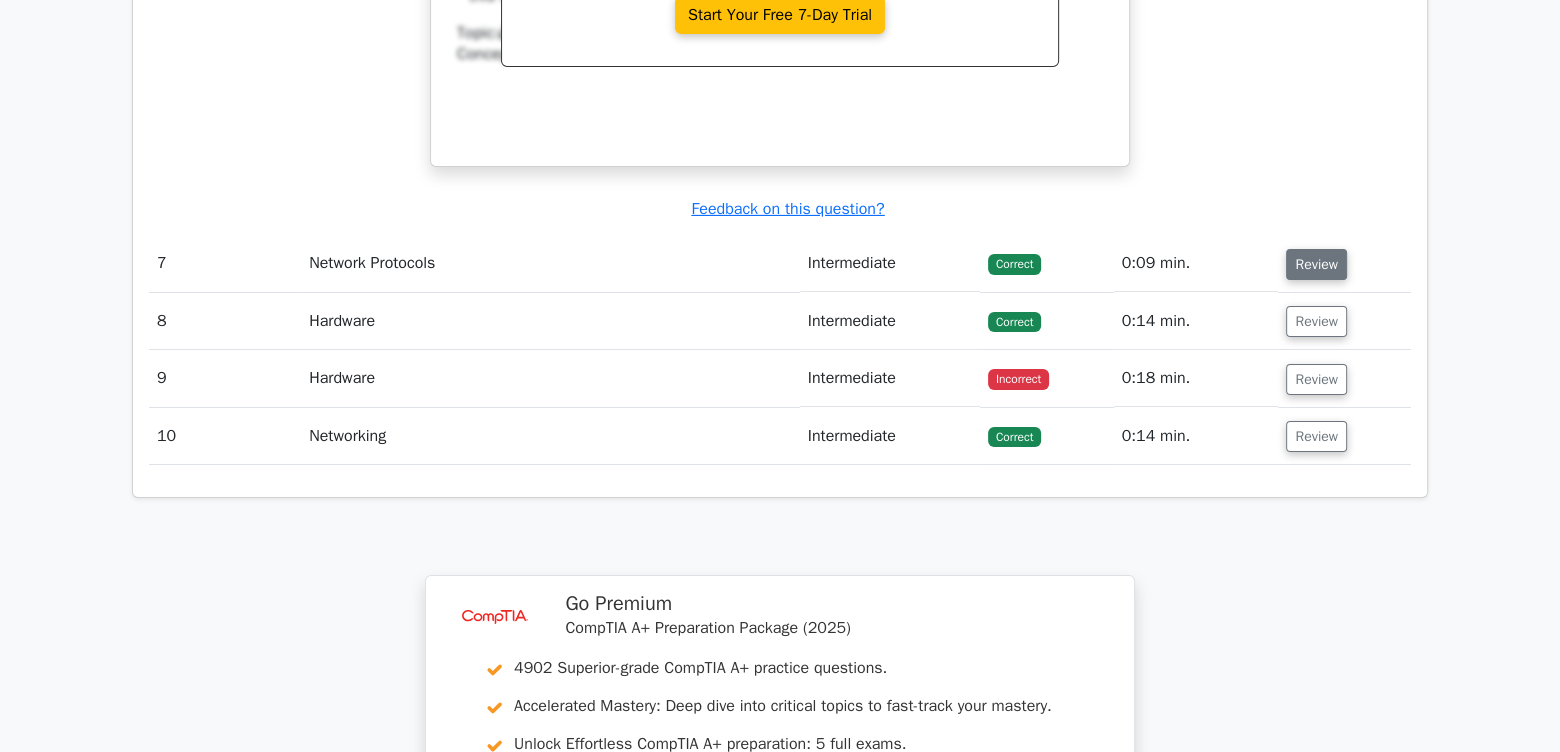 click on "Review" at bounding box center [1316, 264] 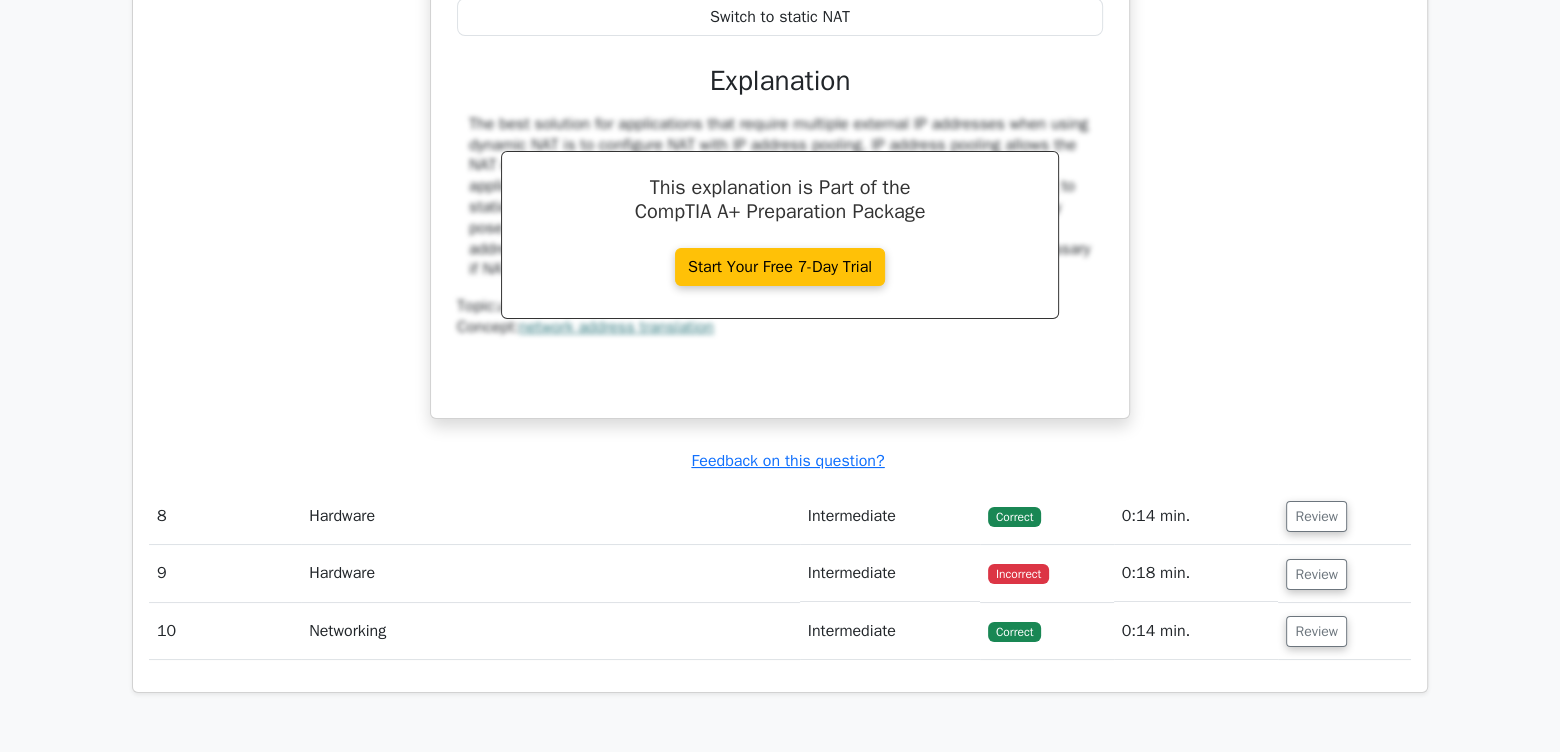 scroll, scrollTop: 7555, scrollLeft: 0, axis: vertical 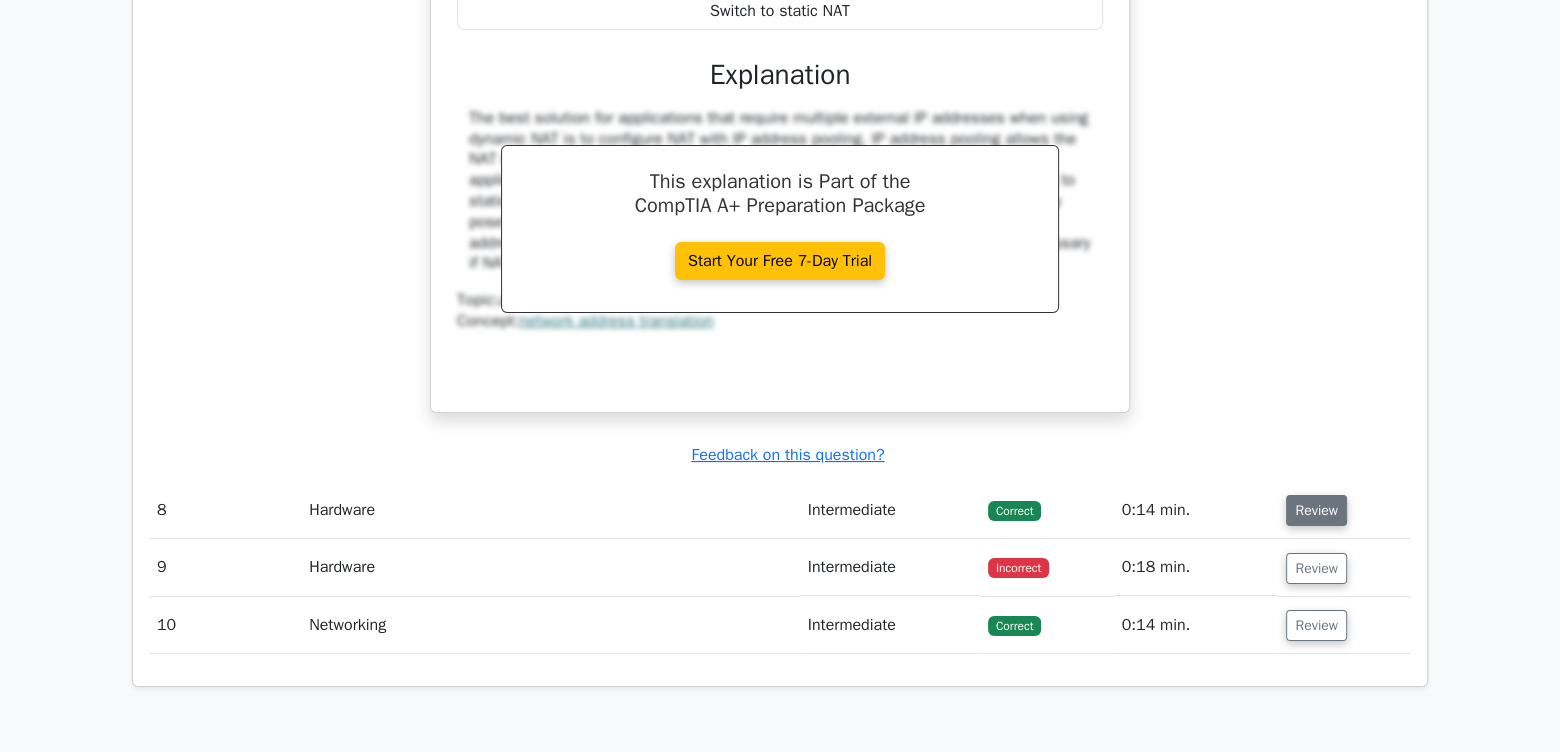 click on "Review" at bounding box center [1316, 510] 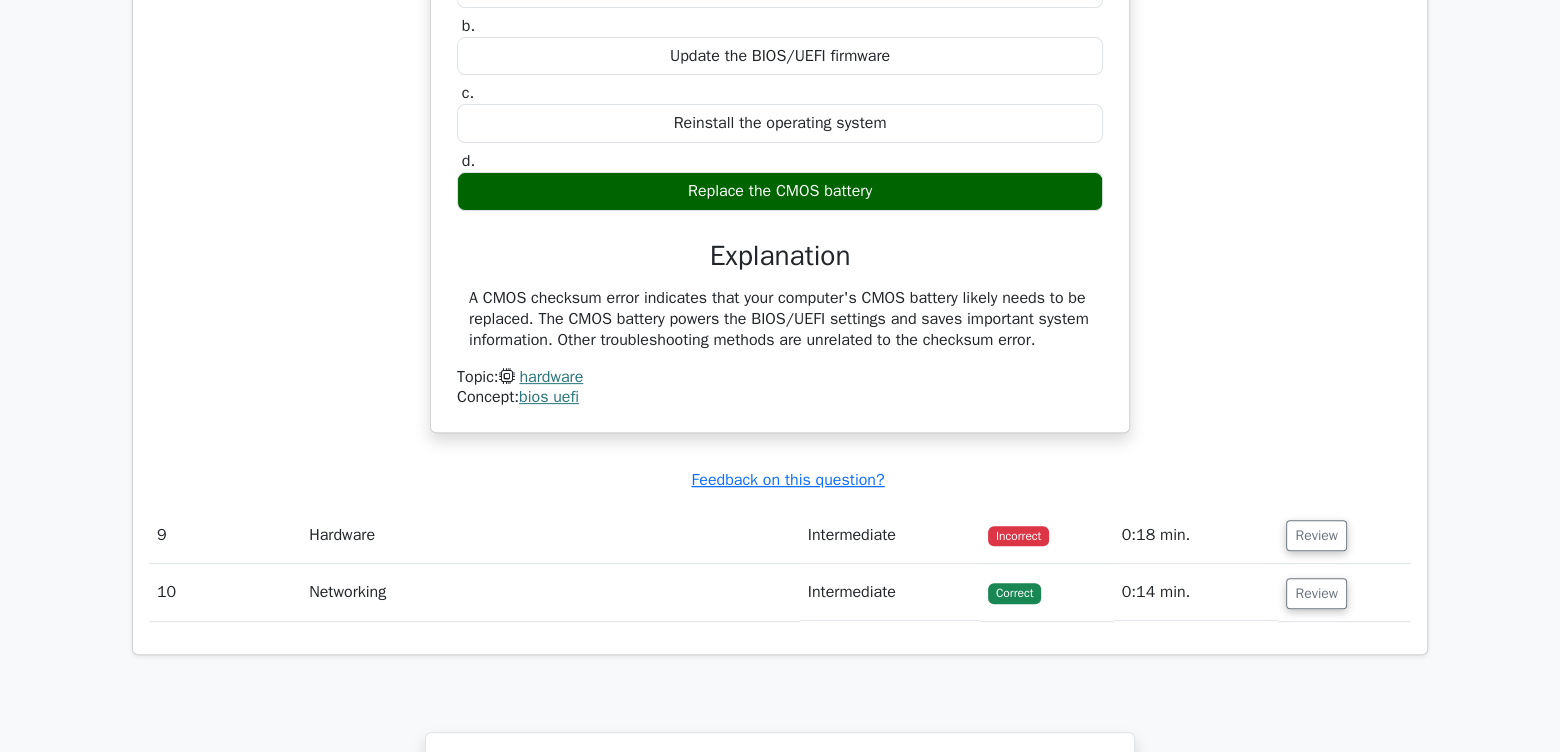 scroll, scrollTop: 8444, scrollLeft: 0, axis: vertical 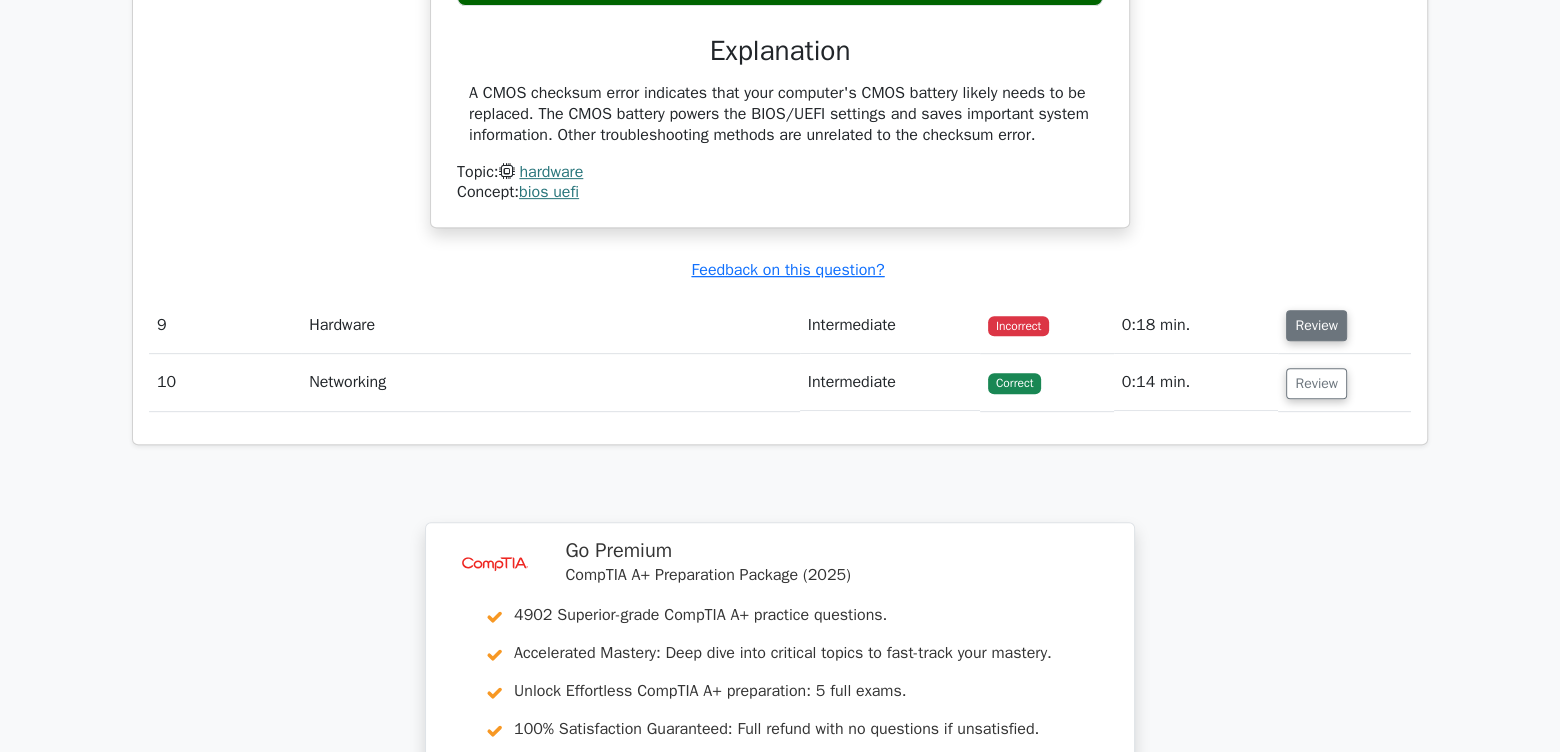 click on "Review" at bounding box center [1316, 325] 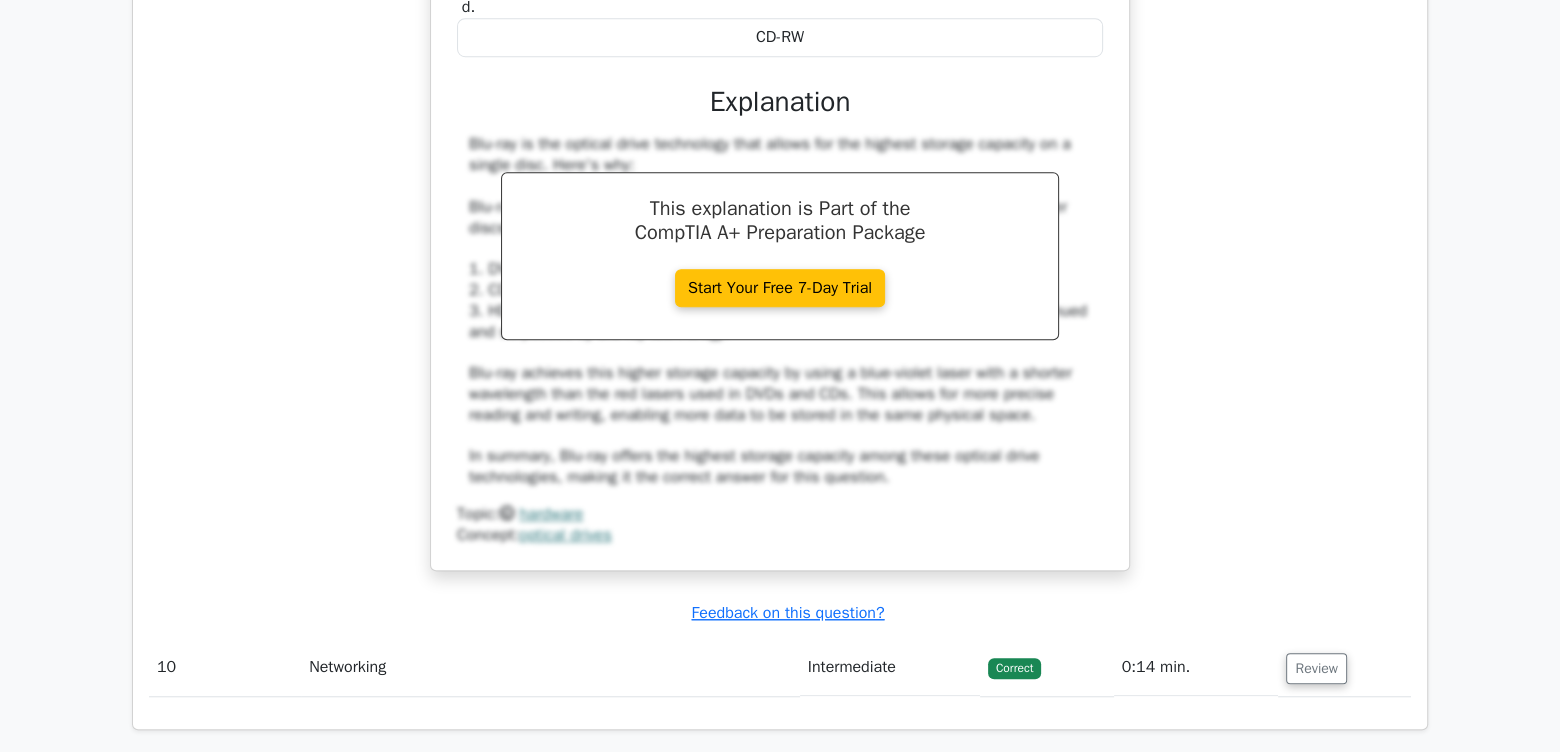 scroll, scrollTop: 9333, scrollLeft: 0, axis: vertical 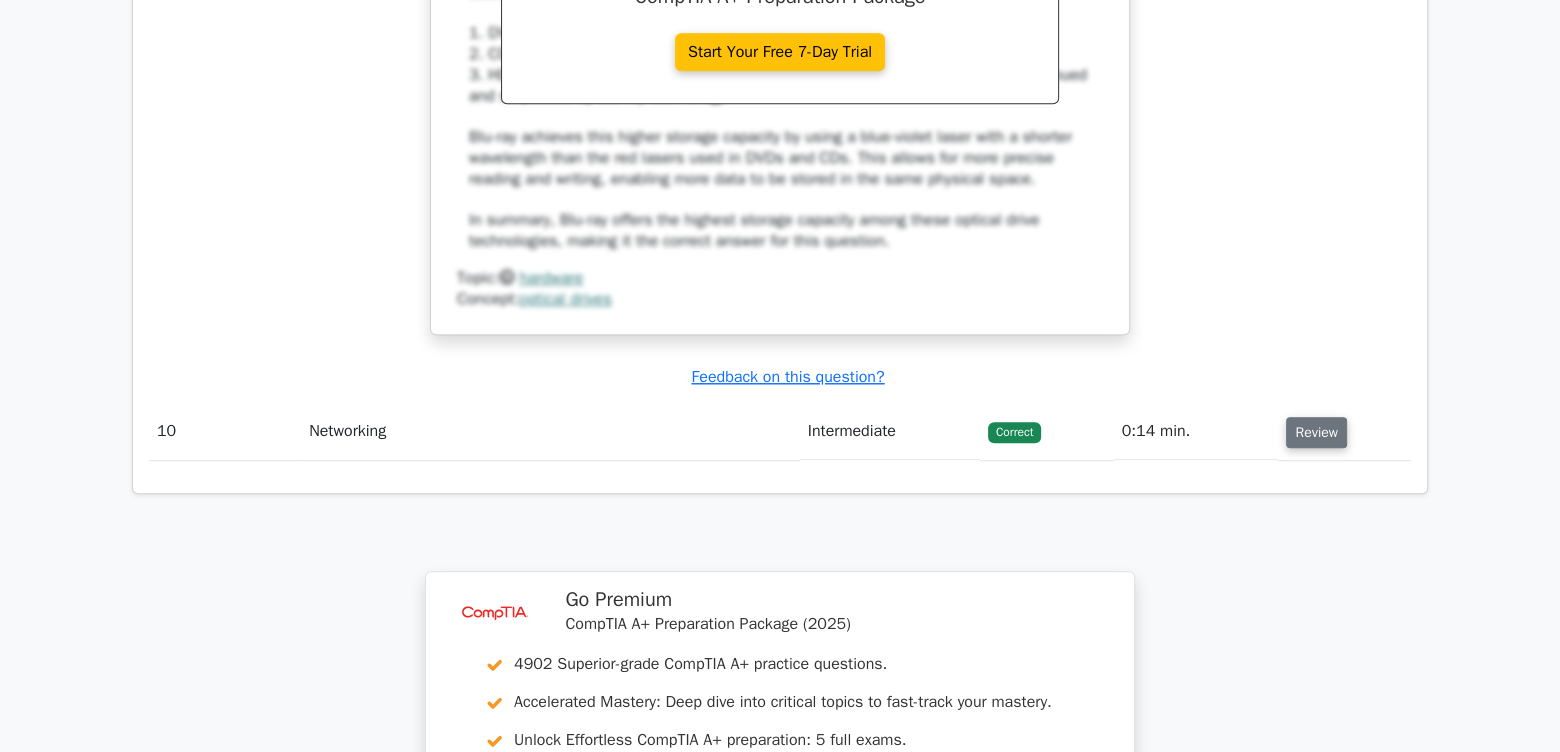 click on "Review" at bounding box center (1316, 432) 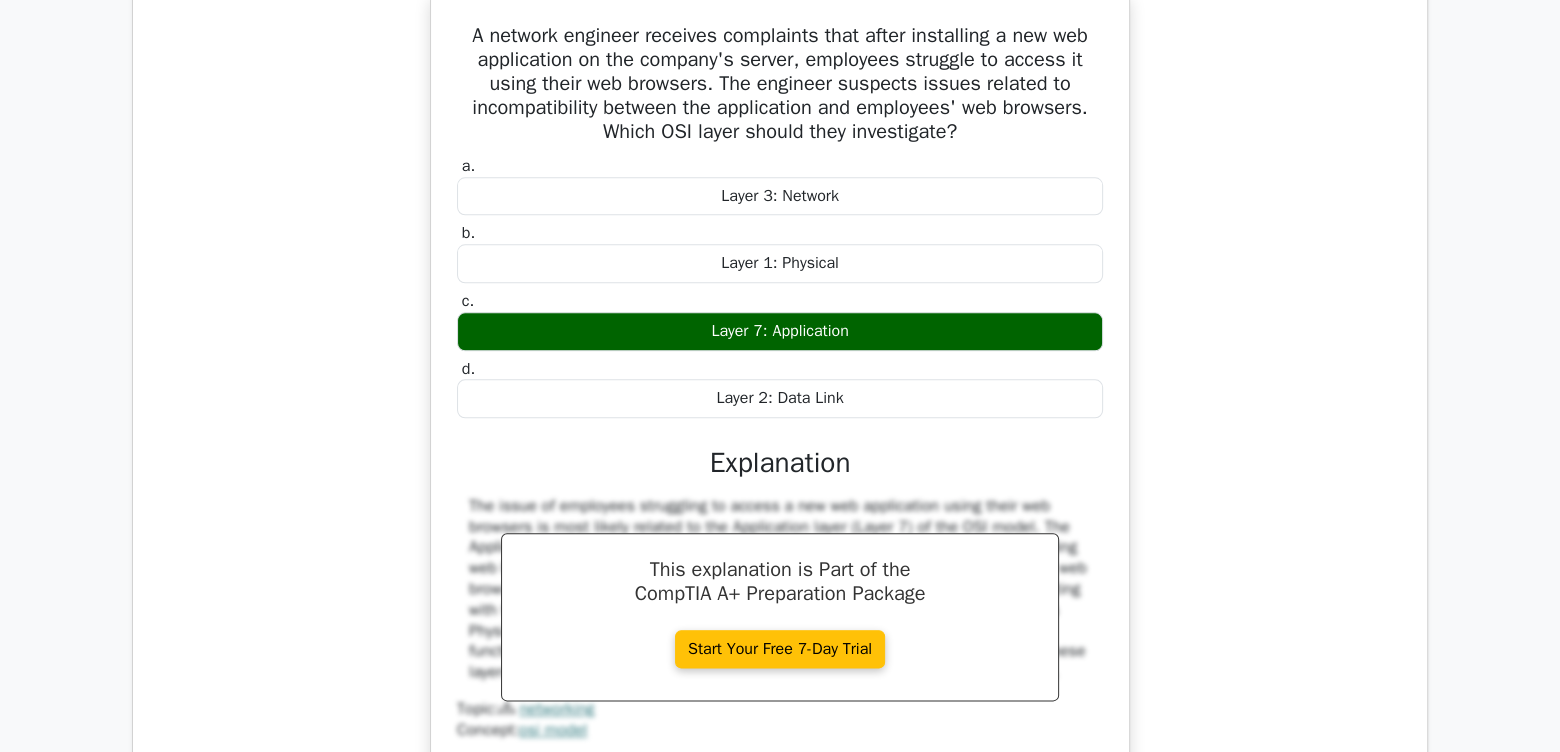 scroll, scrollTop: 9666, scrollLeft: 0, axis: vertical 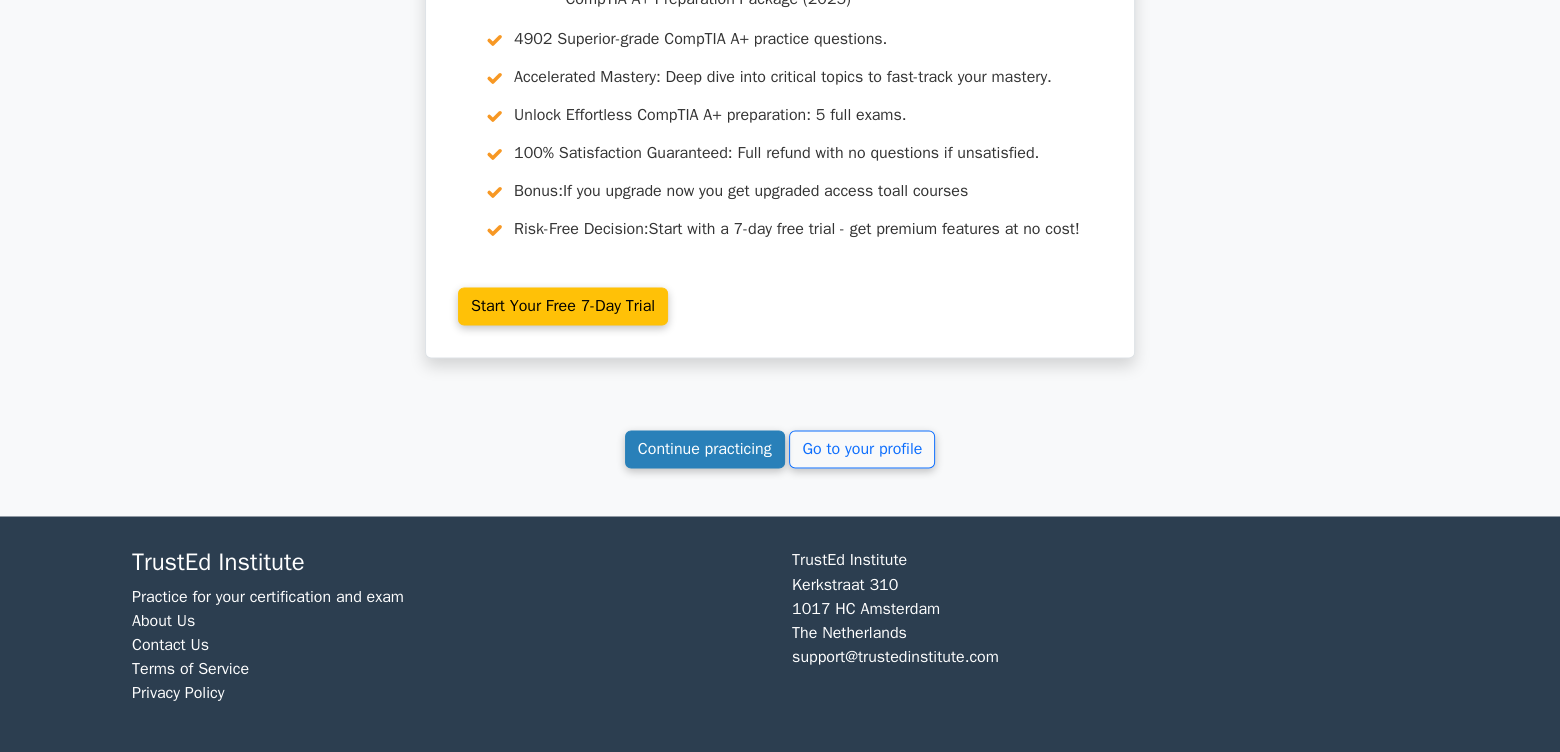 click on "Continue practicing" at bounding box center [705, 449] 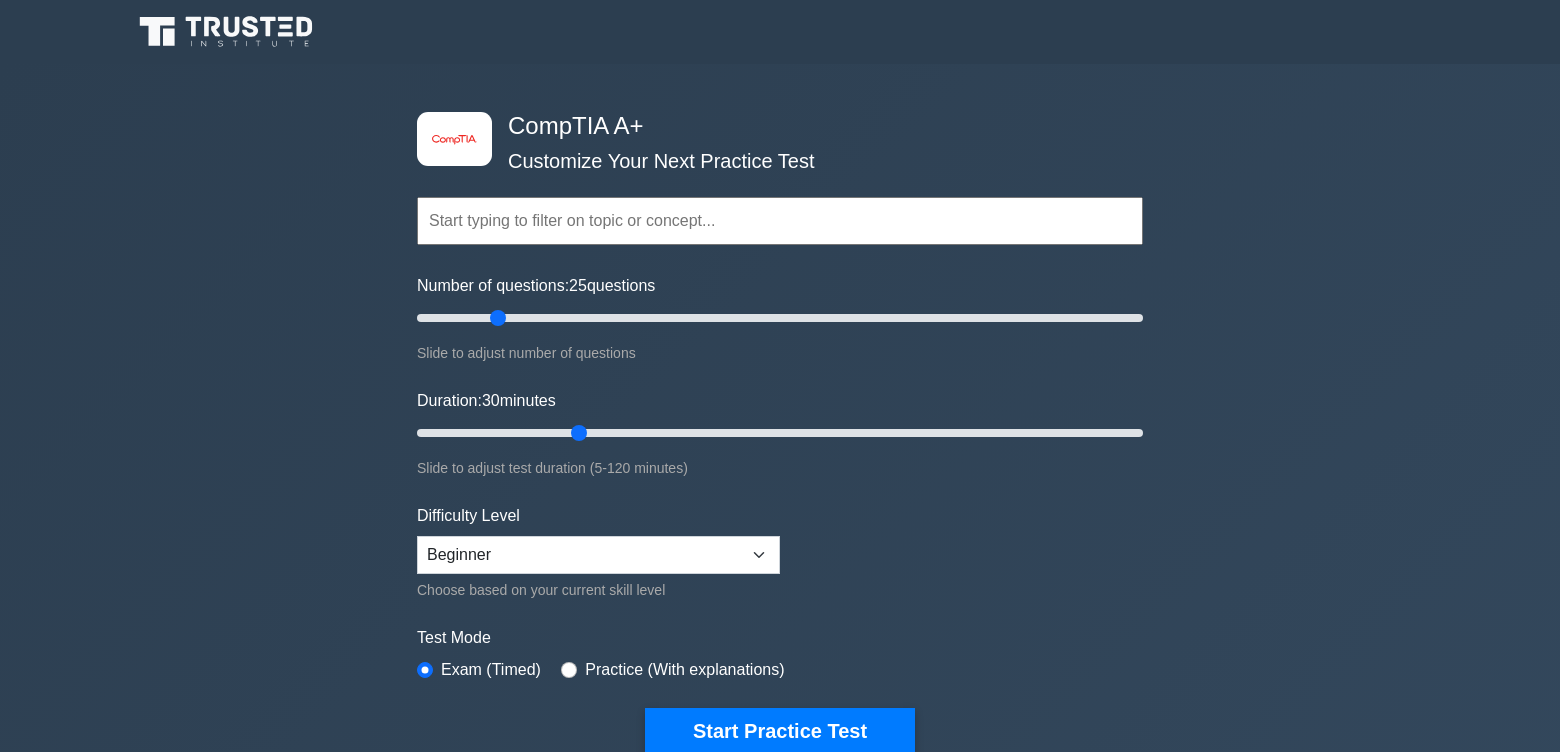 scroll, scrollTop: 0, scrollLeft: 0, axis: both 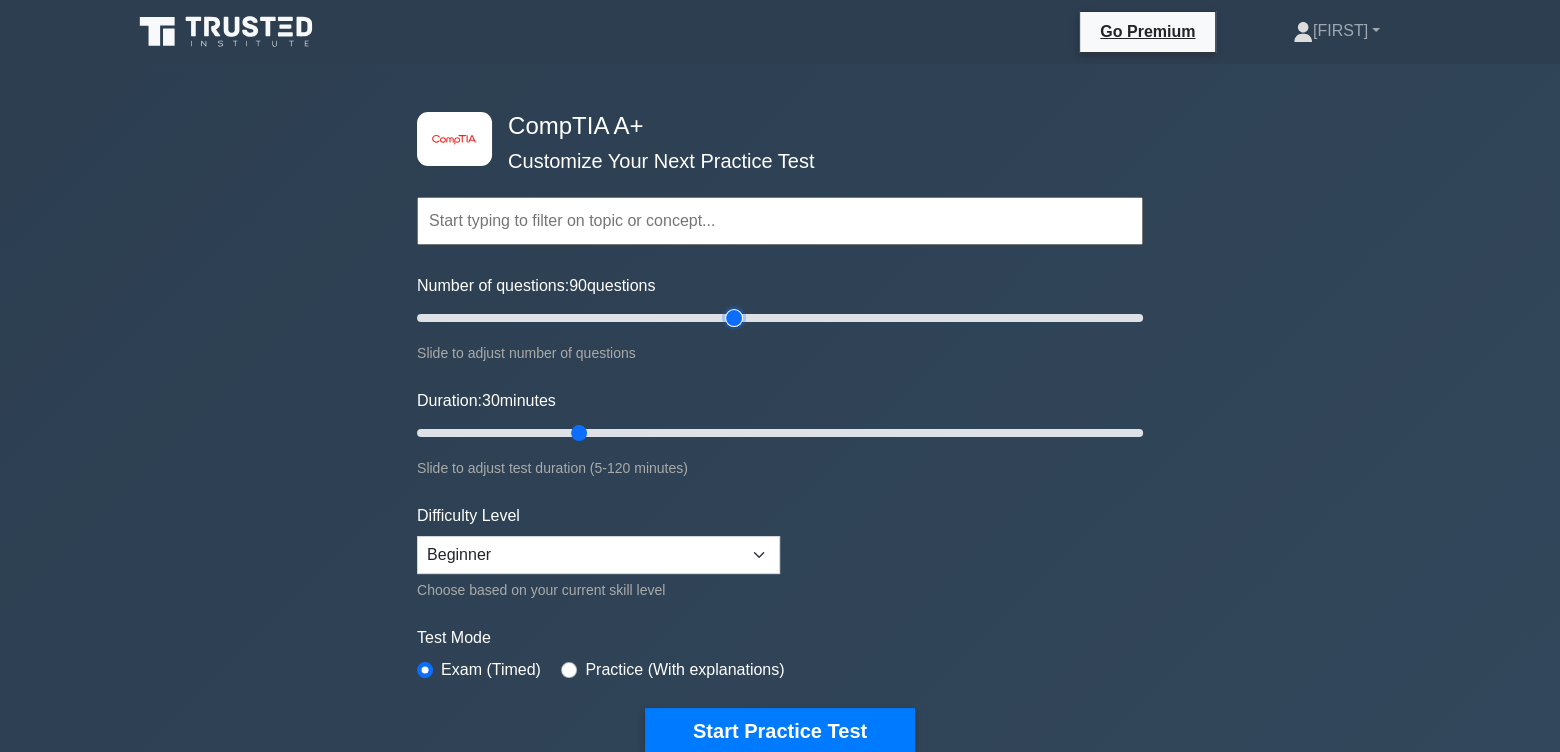 drag, startPoint x: 500, startPoint y: 318, endPoint x: 736, endPoint y: 326, distance: 236.13556 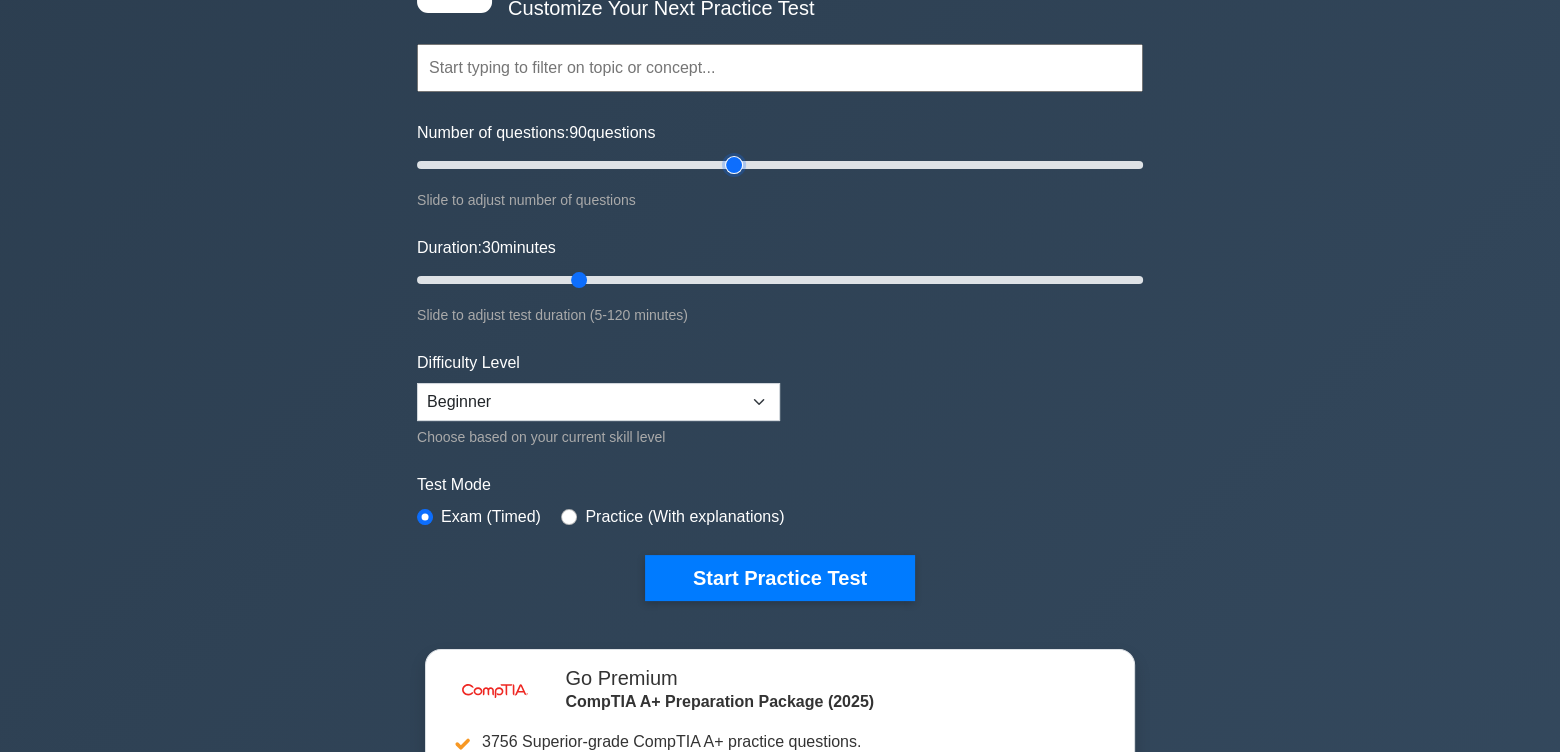 scroll, scrollTop: 110, scrollLeft: 0, axis: vertical 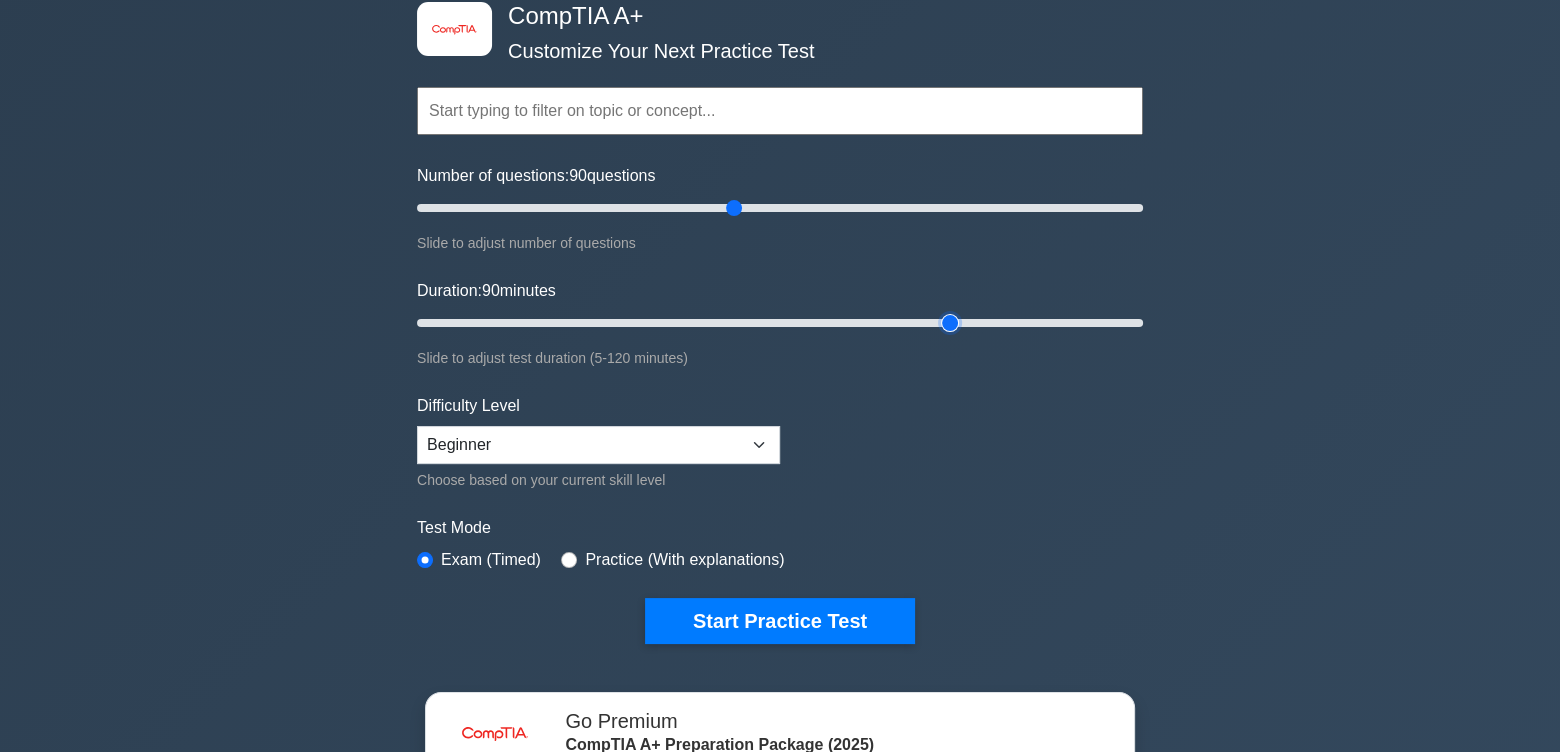 drag, startPoint x: 577, startPoint y: 316, endPoint x: 955, endPoint y: 317, distance: 378.0013 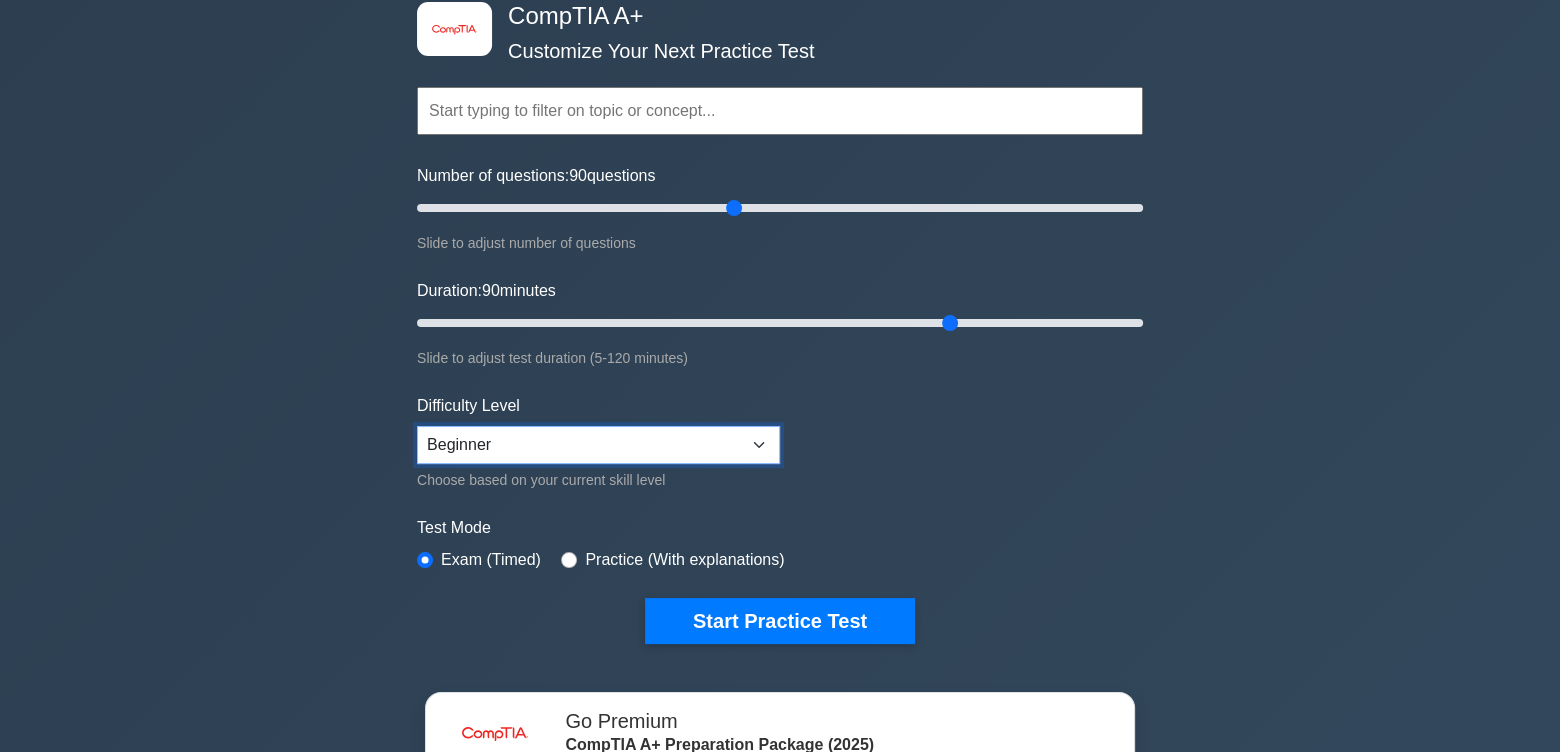 click on "Beginner
Intermediate
Expert" at bounding box center (598, 445) 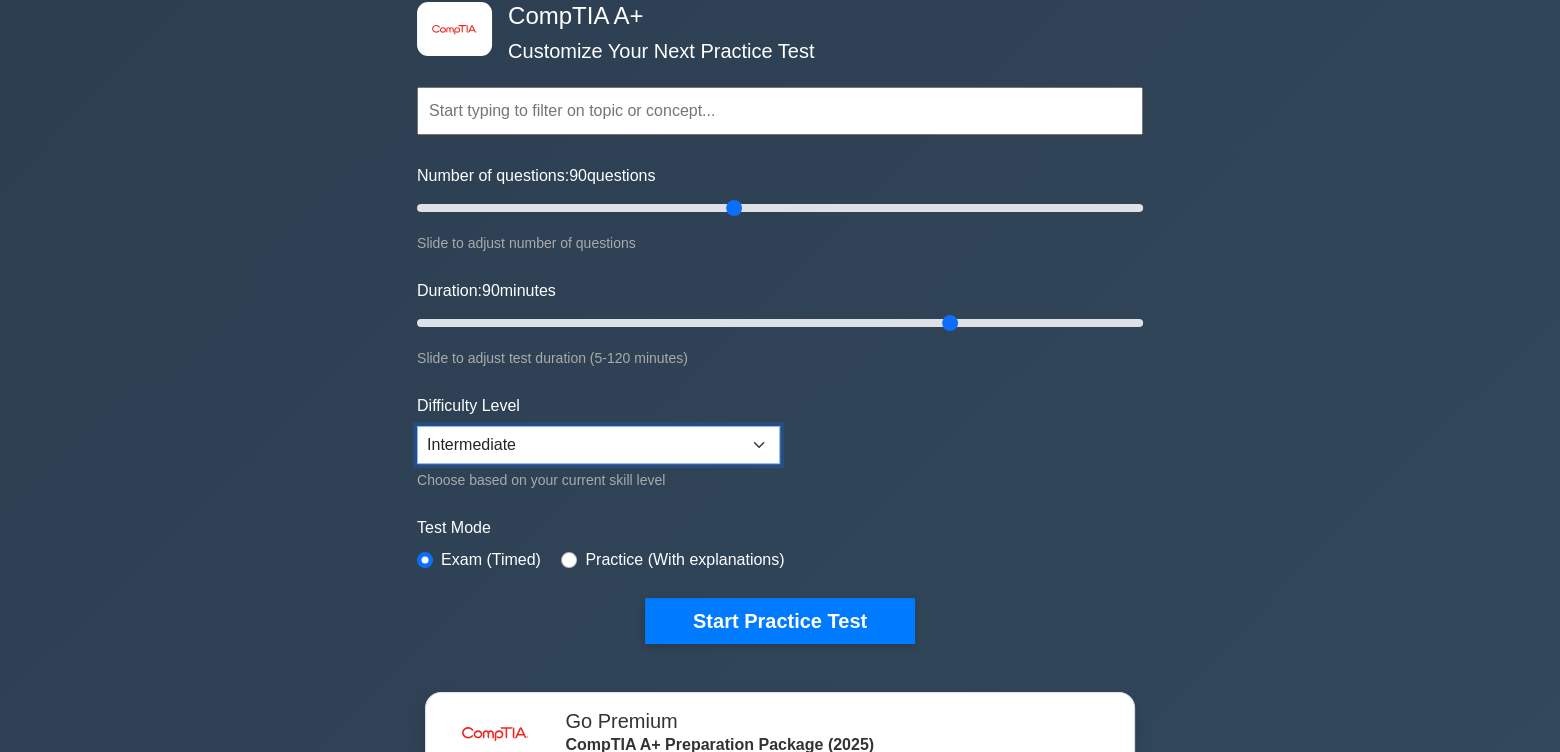 click on "Beginner
Intermediate
Expert" at bounding box center [598, 445] 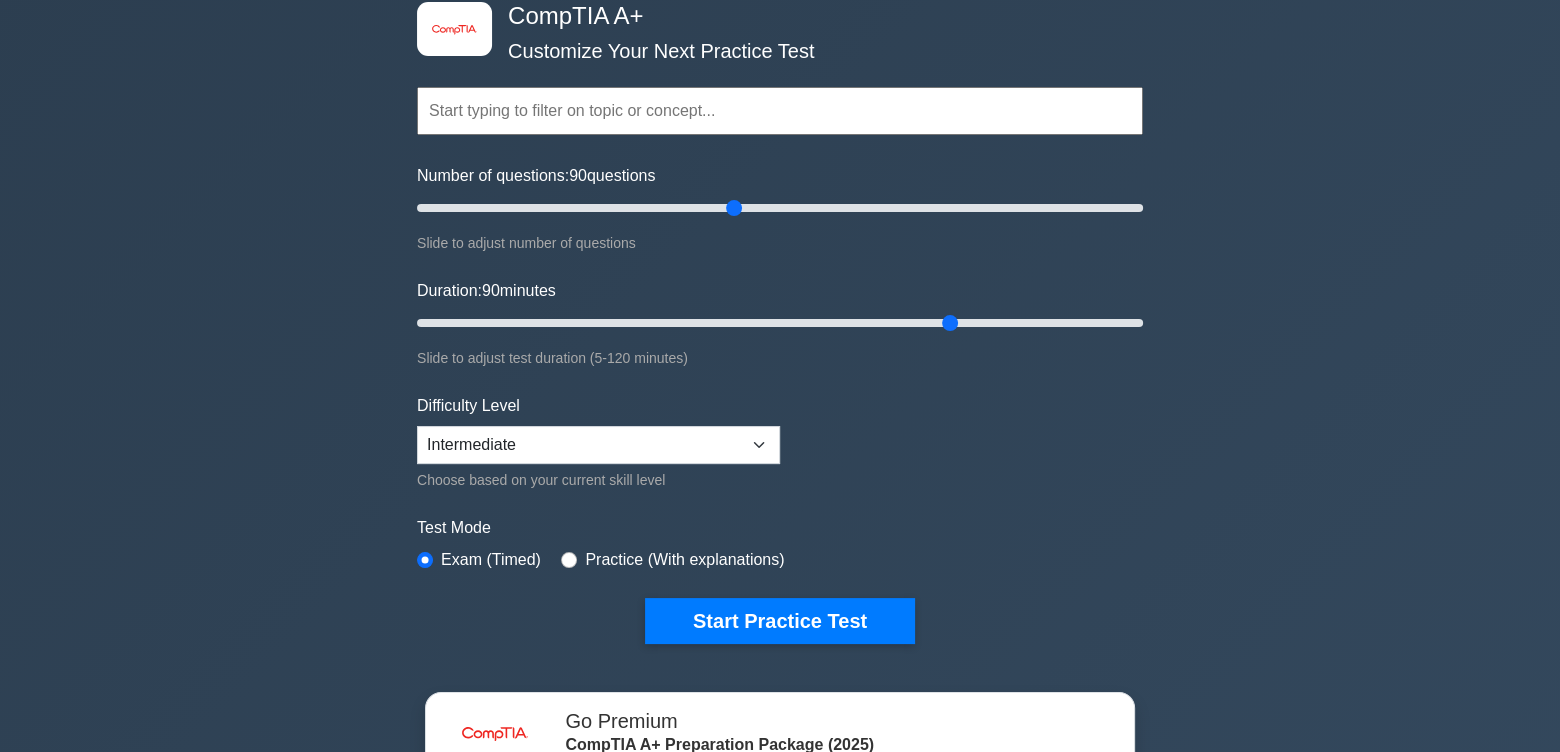 click on "Topics
Hardware
Operating Systems
Networking
Security
Troubleshooting
Mobile Devices
Virtualization and Cloud Computing
Hardware and Network Troubleshooting
Operational Procedures" at bounding box center (780, 335) 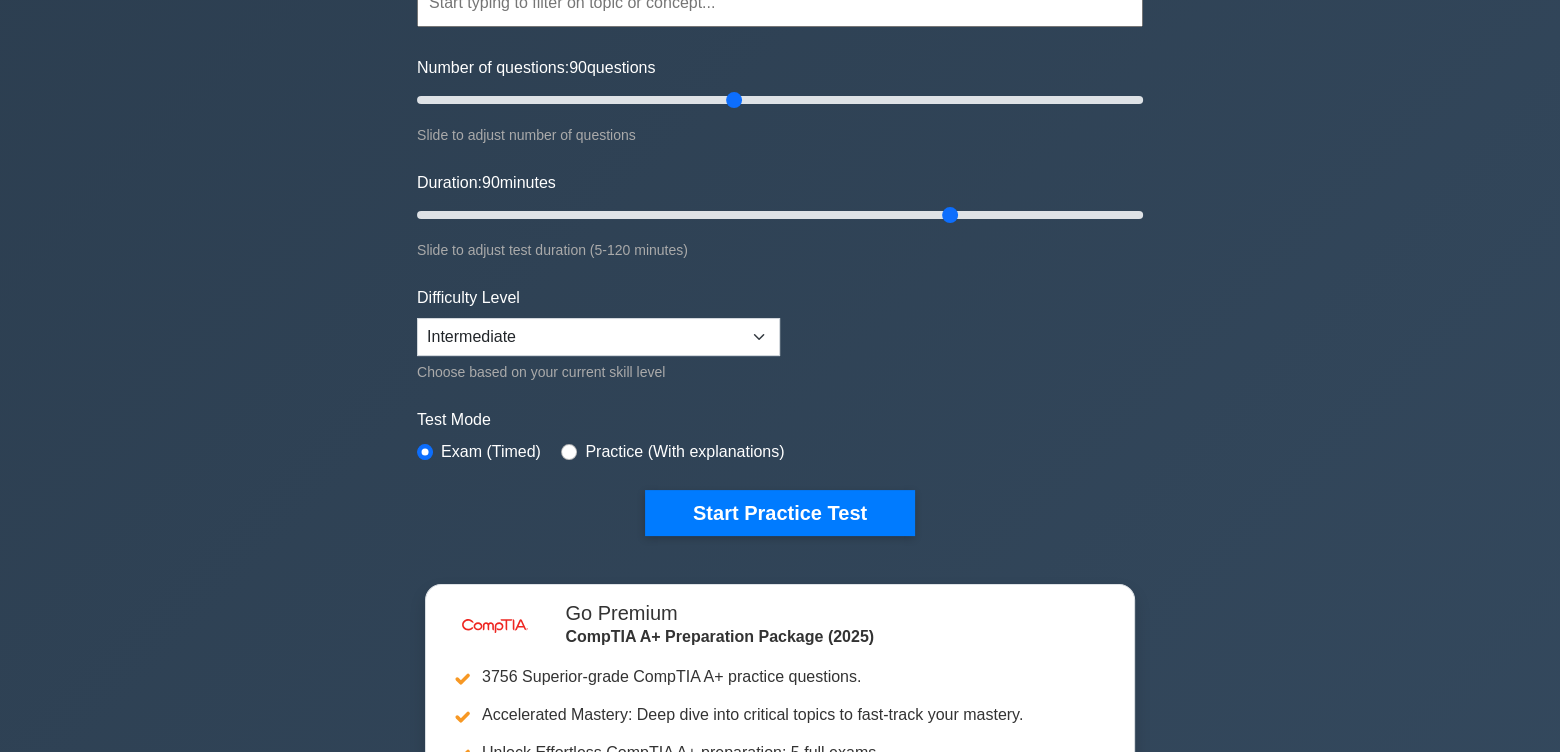 scroll, scrollTop: 222, scrollLeft: 0, axis: vertical 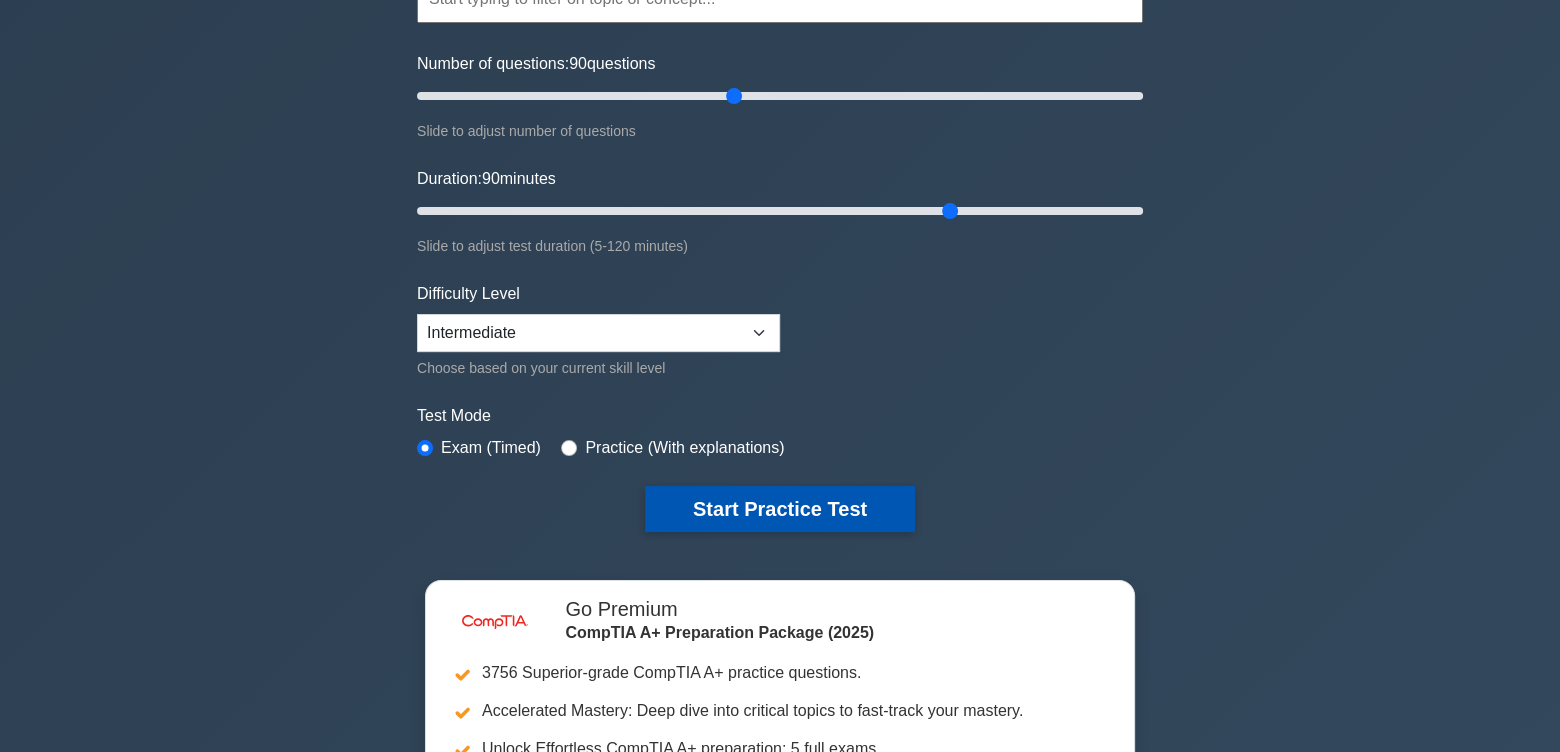 click on "Start Practice Test" at bounding box center [780, 509] 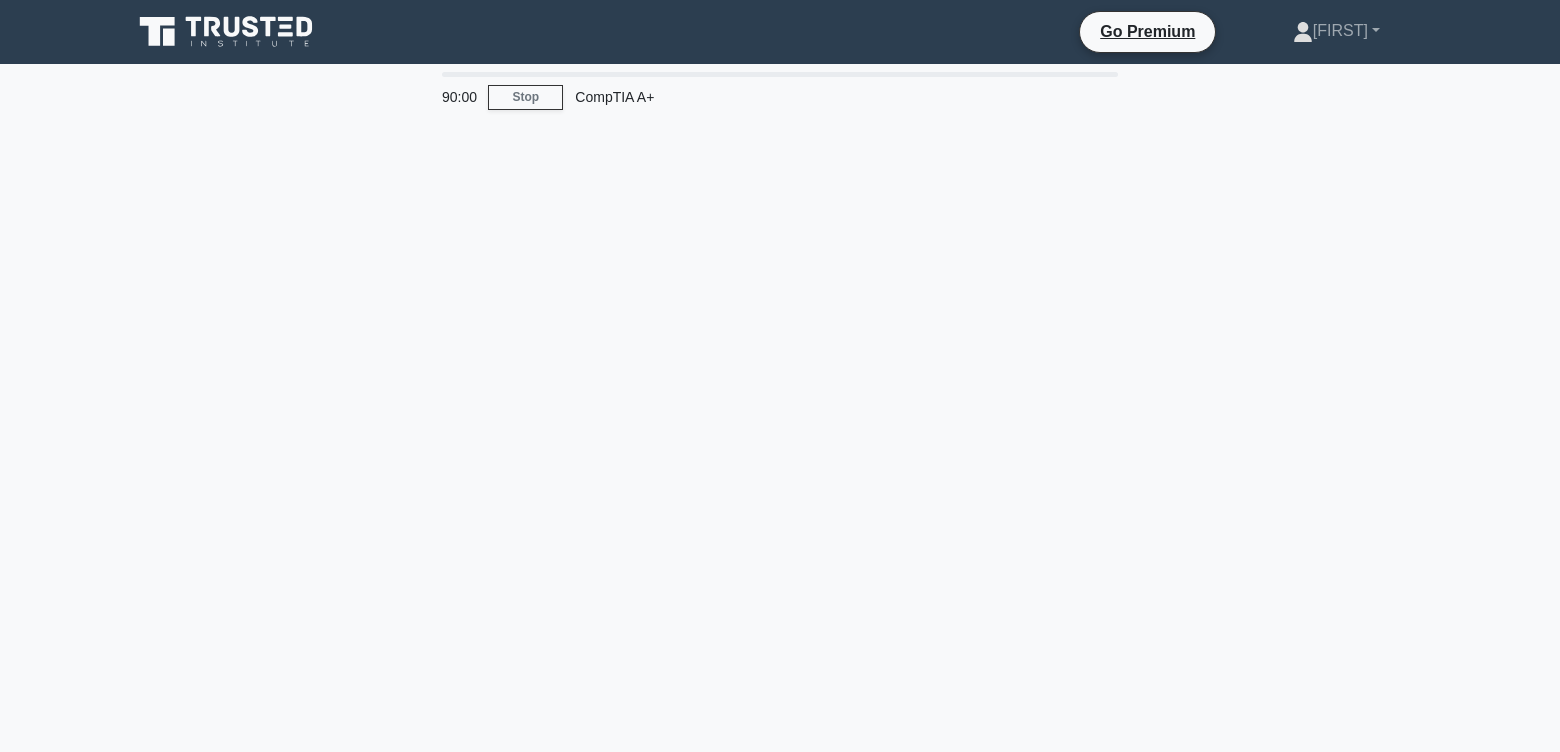 scroll, scrollTop: 0, scrollLeft: 0, axis: both 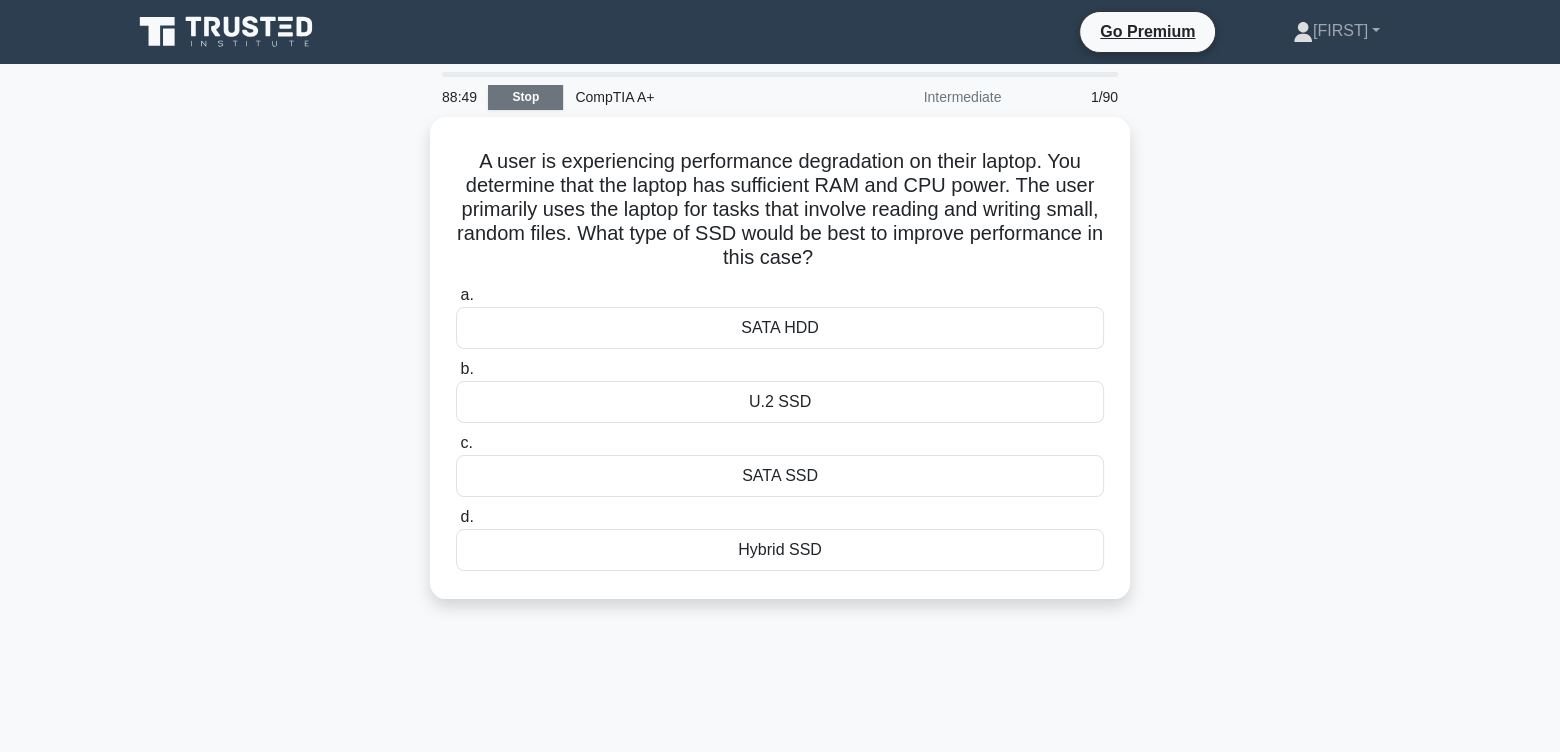 click on "Stop" at bounding box center (525, 97) 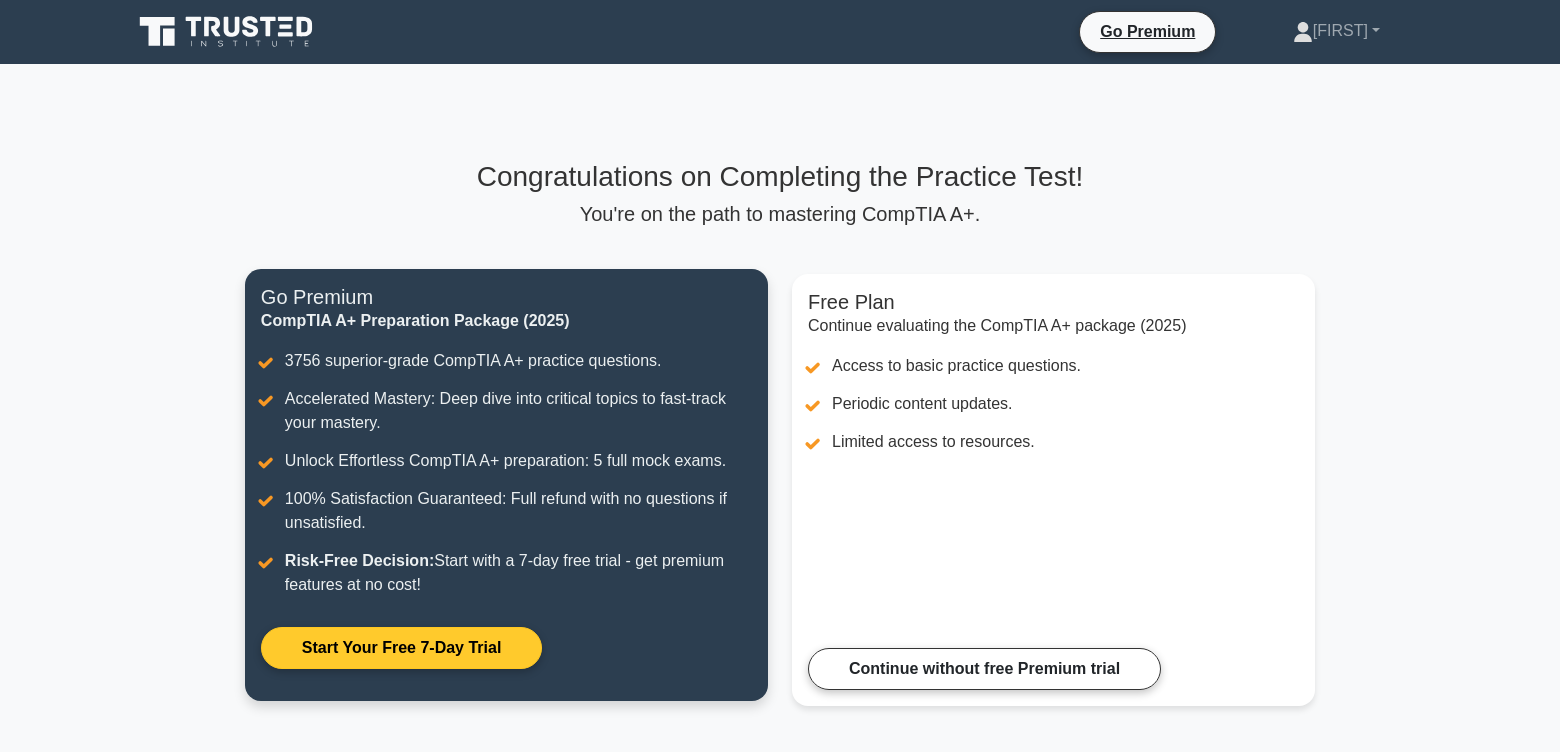 scroll, scrollTop: 0, scrollLeft: 0, axis: both 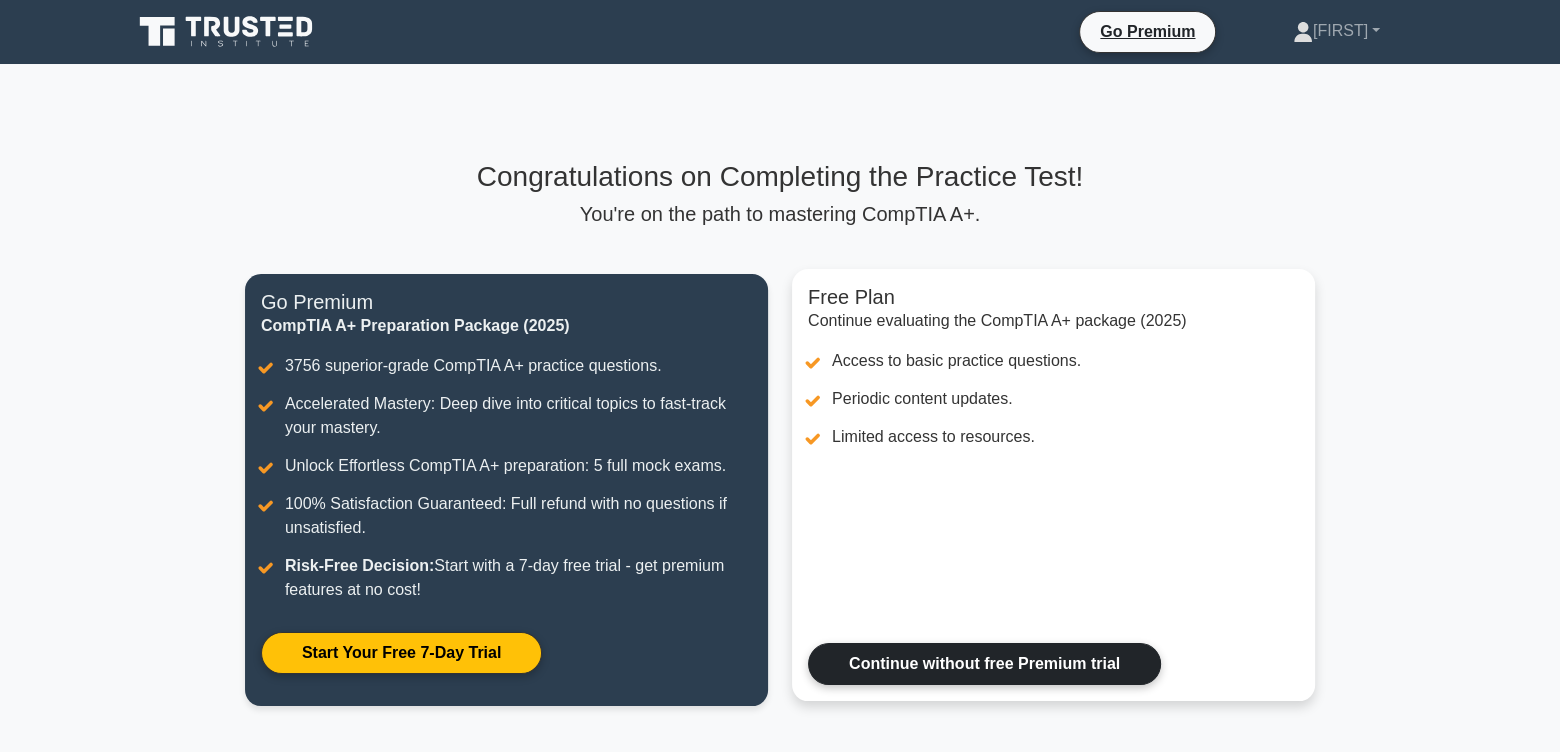 click on "Continue without free Premium trial" at bounding box center (984, 664) 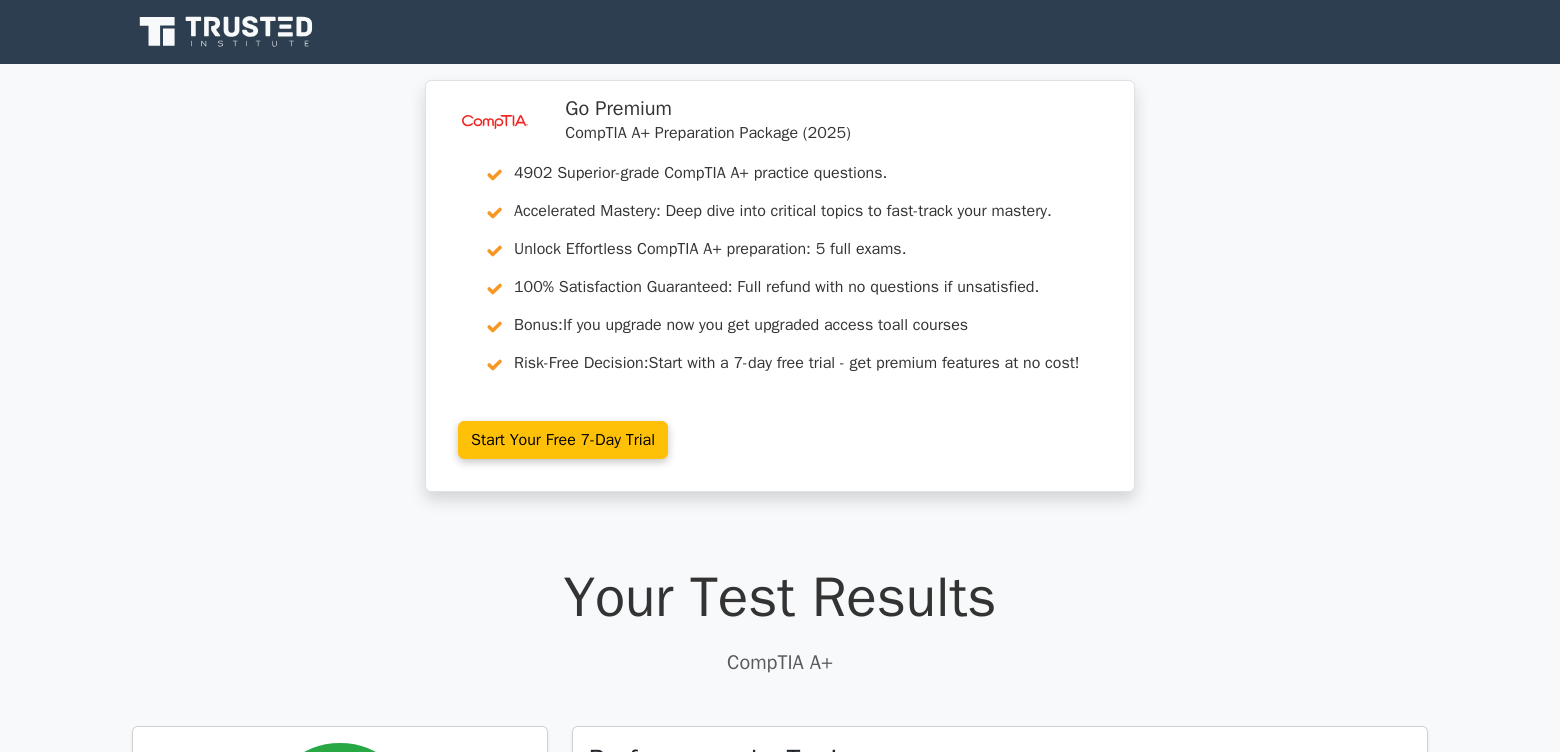 scroll, scrollTop: 0, scrollLeft: 0, axis: both 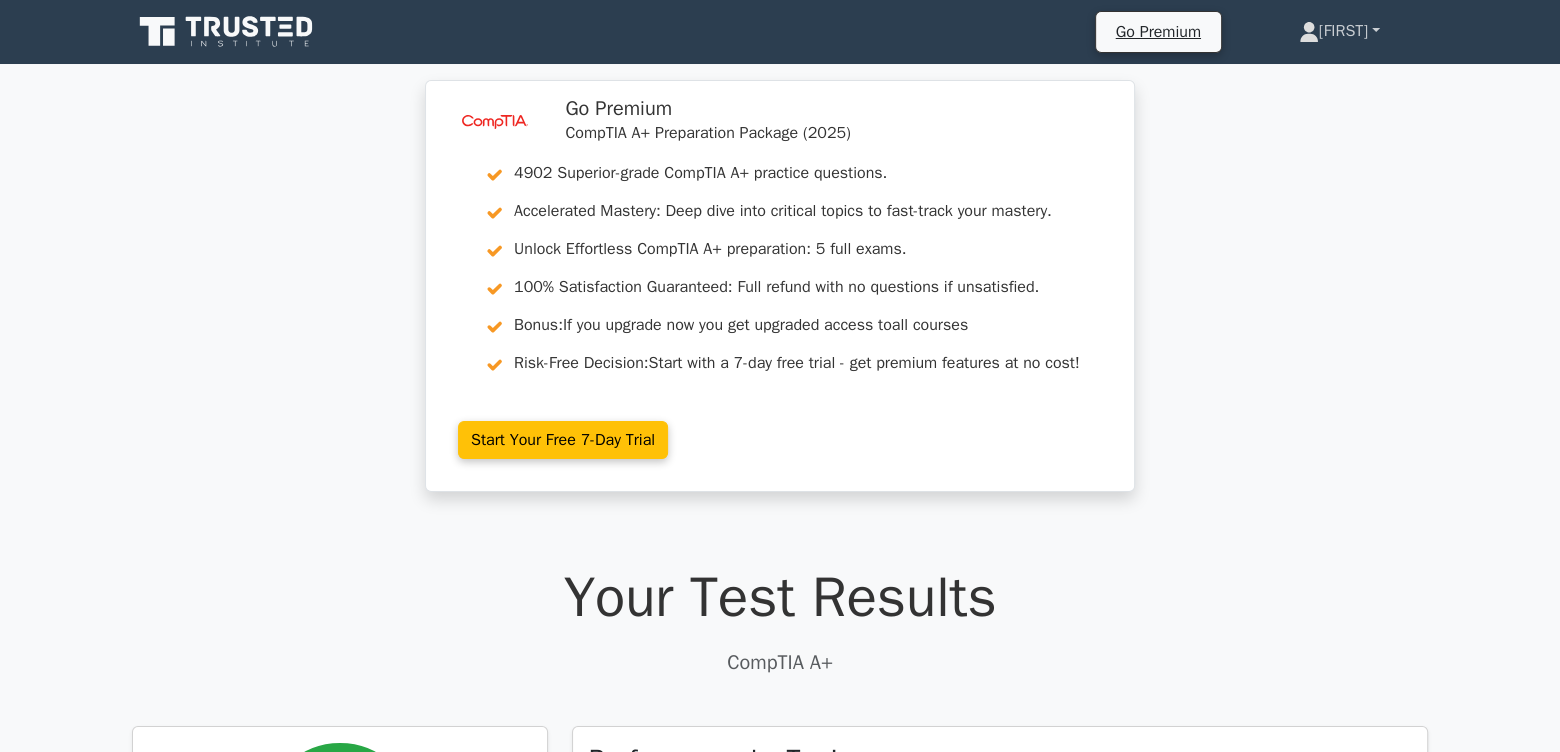 click on "[FIRST]" at bounding box center [1339, 31] 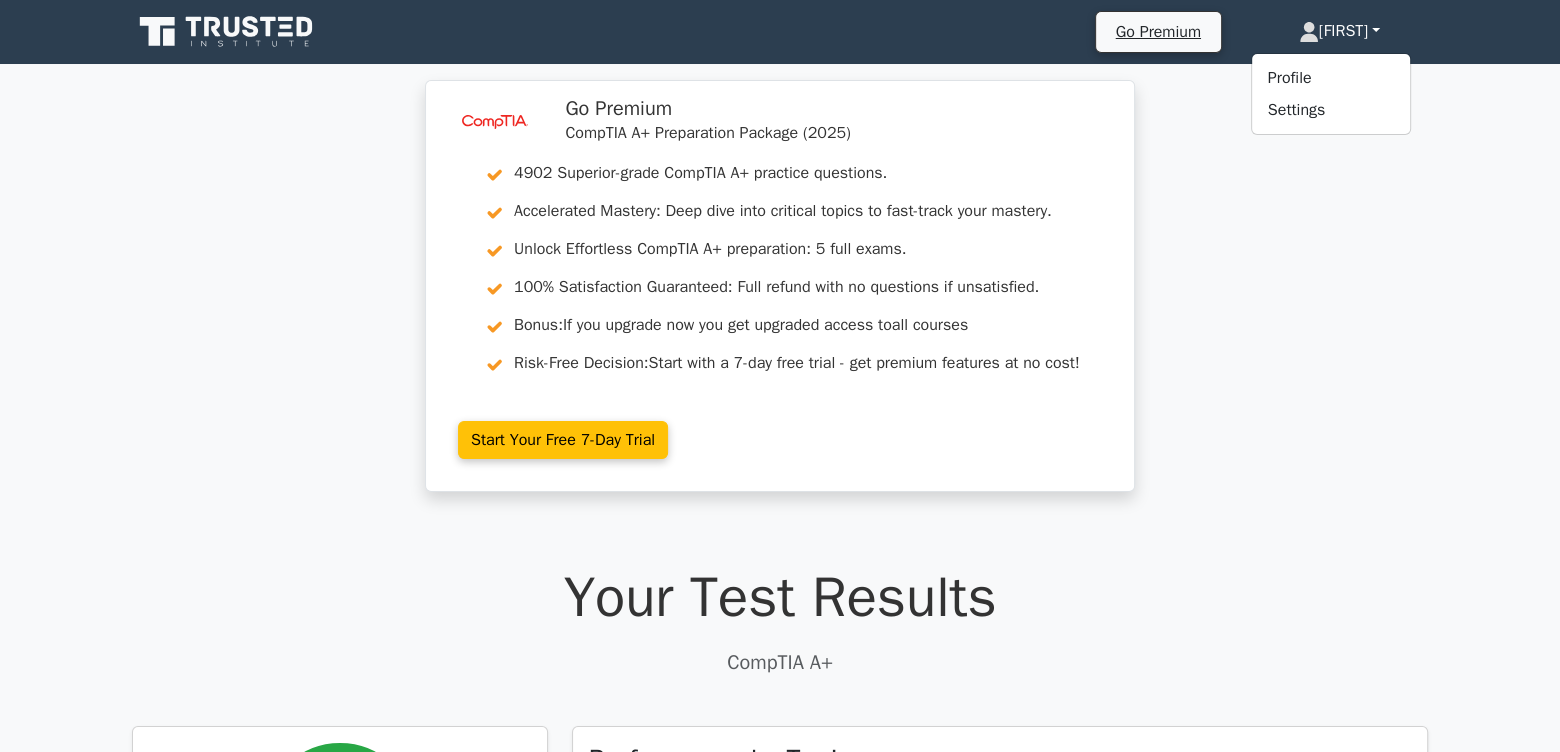 click on "image/svg+xml
Go Premium
CompTIA A+ Preparation Package (2025)
4902 Superior-grade  CompTIA A+ practice questions.
Accelerated Mastery: Deep dive into critical topics to fast-track your mastery.
Unlock Effortless CompTIA A+ preparation: 5 full exams." at bounding box center (780, 298) 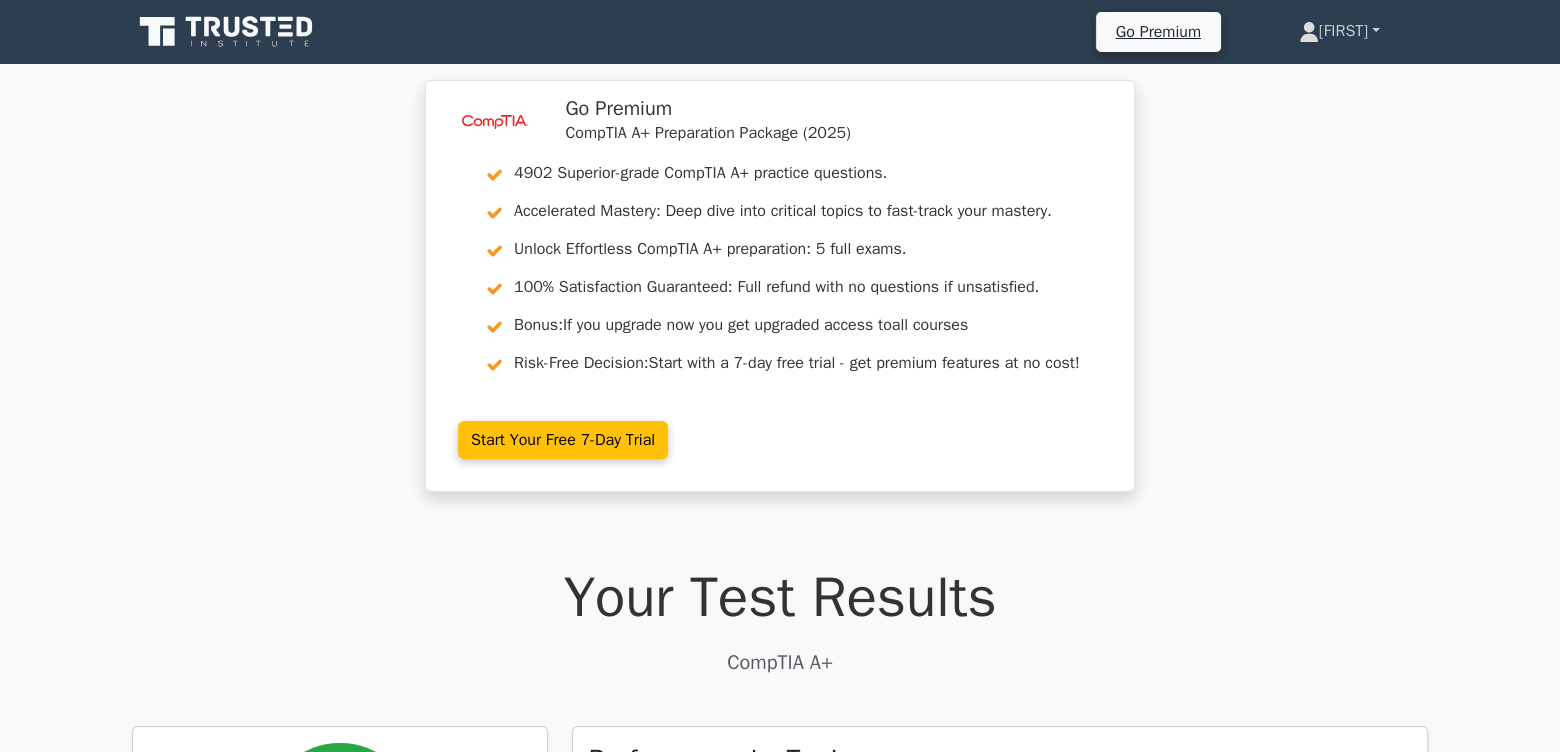 click on "[FIRST]" at bounding box center (1339, 31) 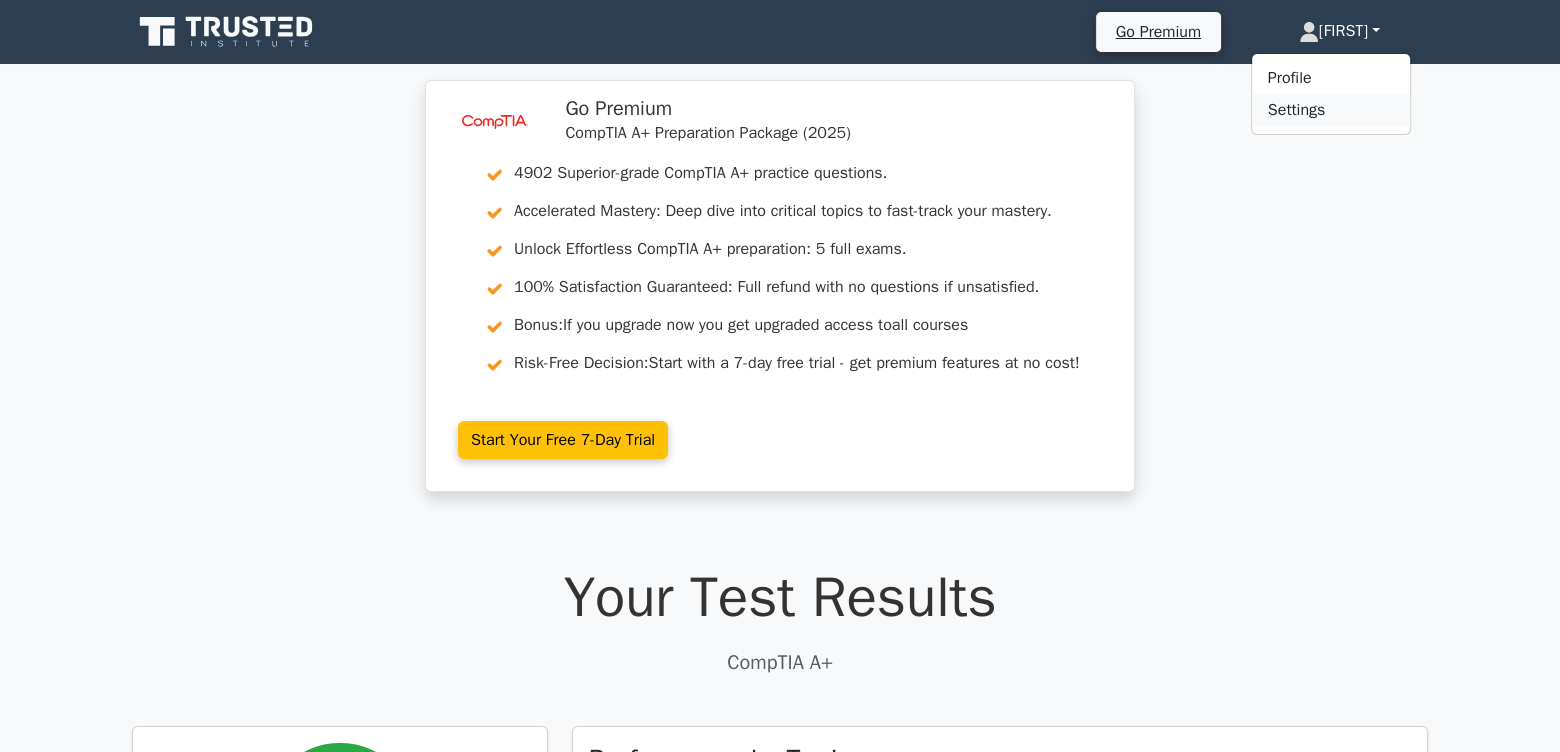 click on "Settings" at bounding box center [1331, 110] 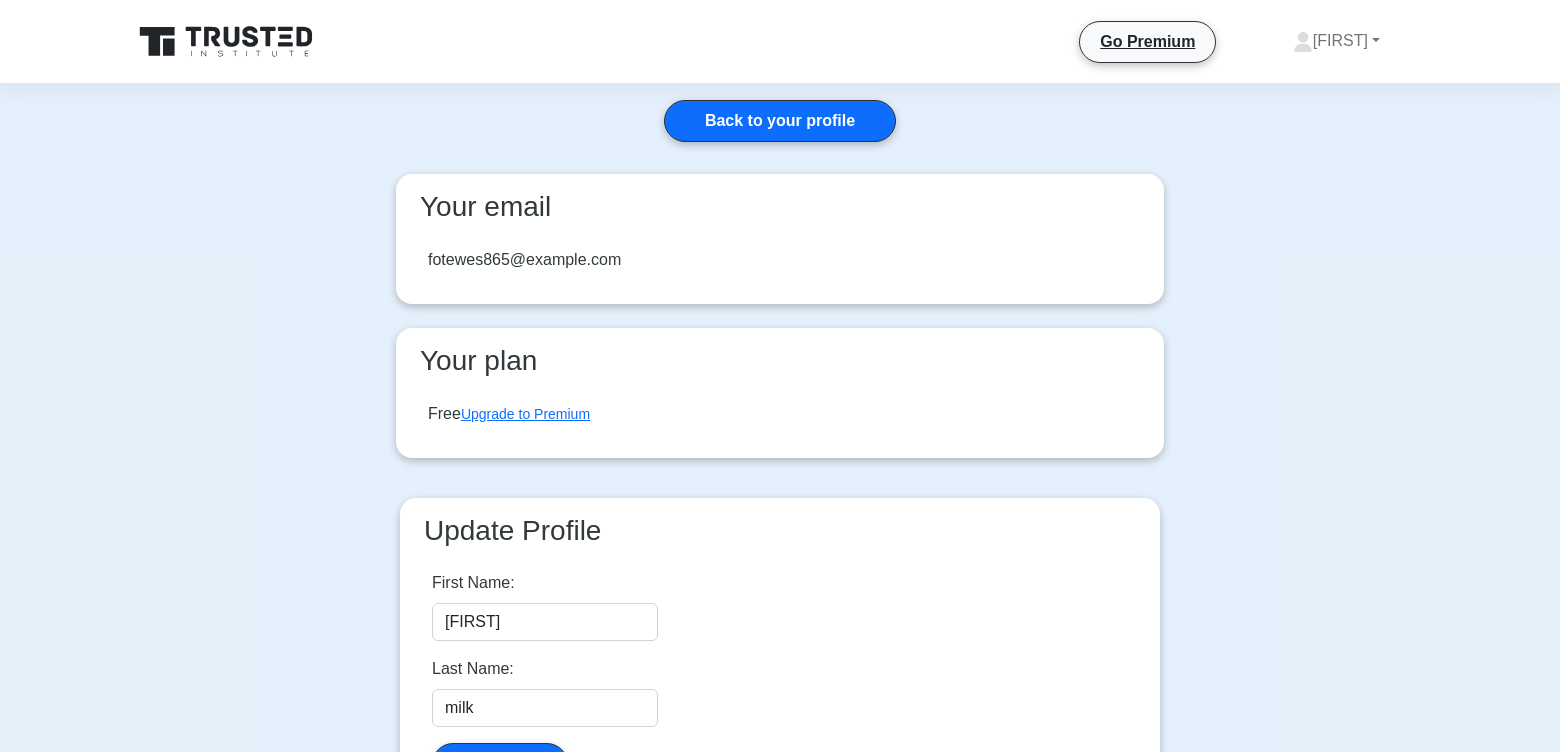 scroll, scrollTop: 0, scrollLeft: 0, axis: both 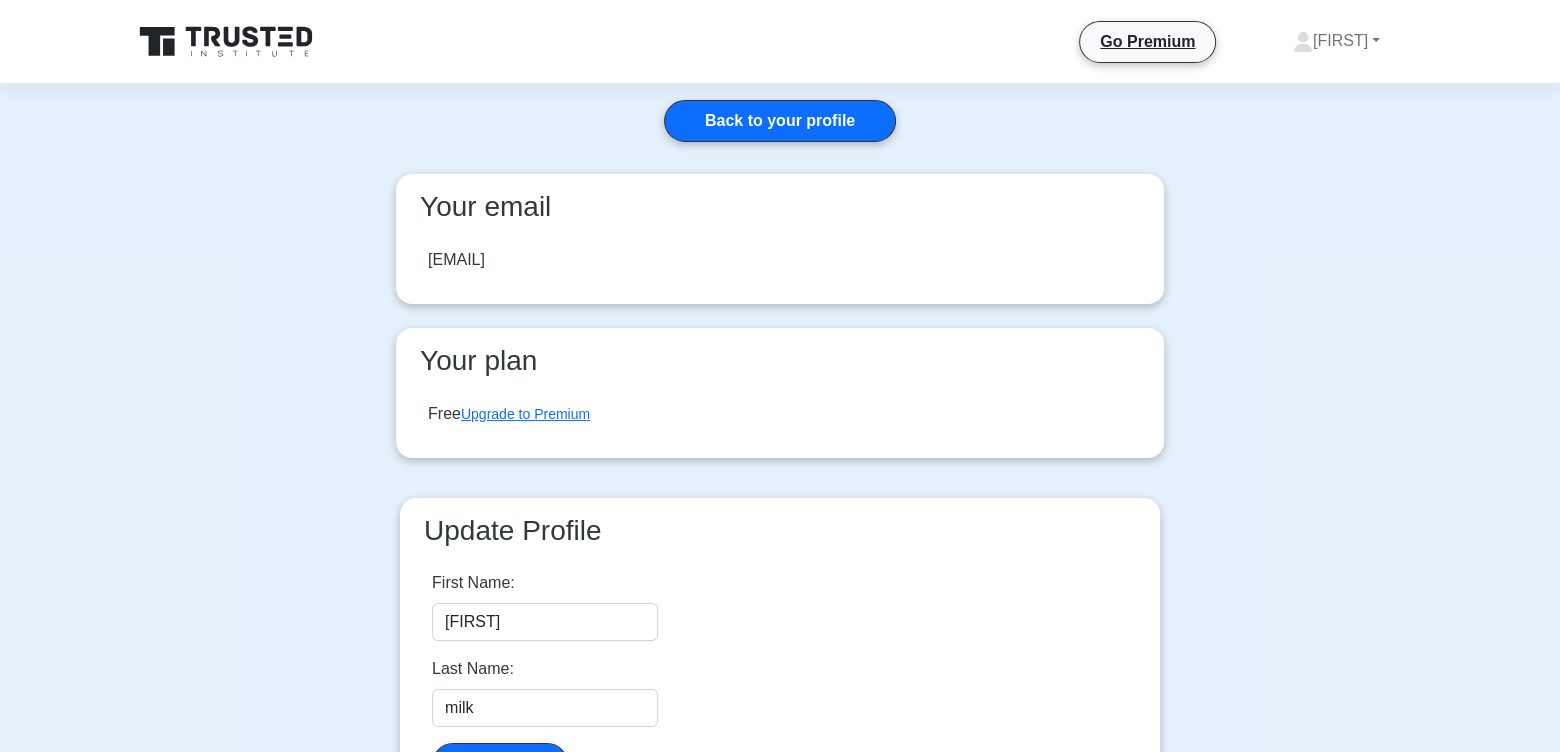 drag, startPoint x: 0, startPoint y: 0, endPoint x: 211, endPoint y: 242, distance: 321.06854 